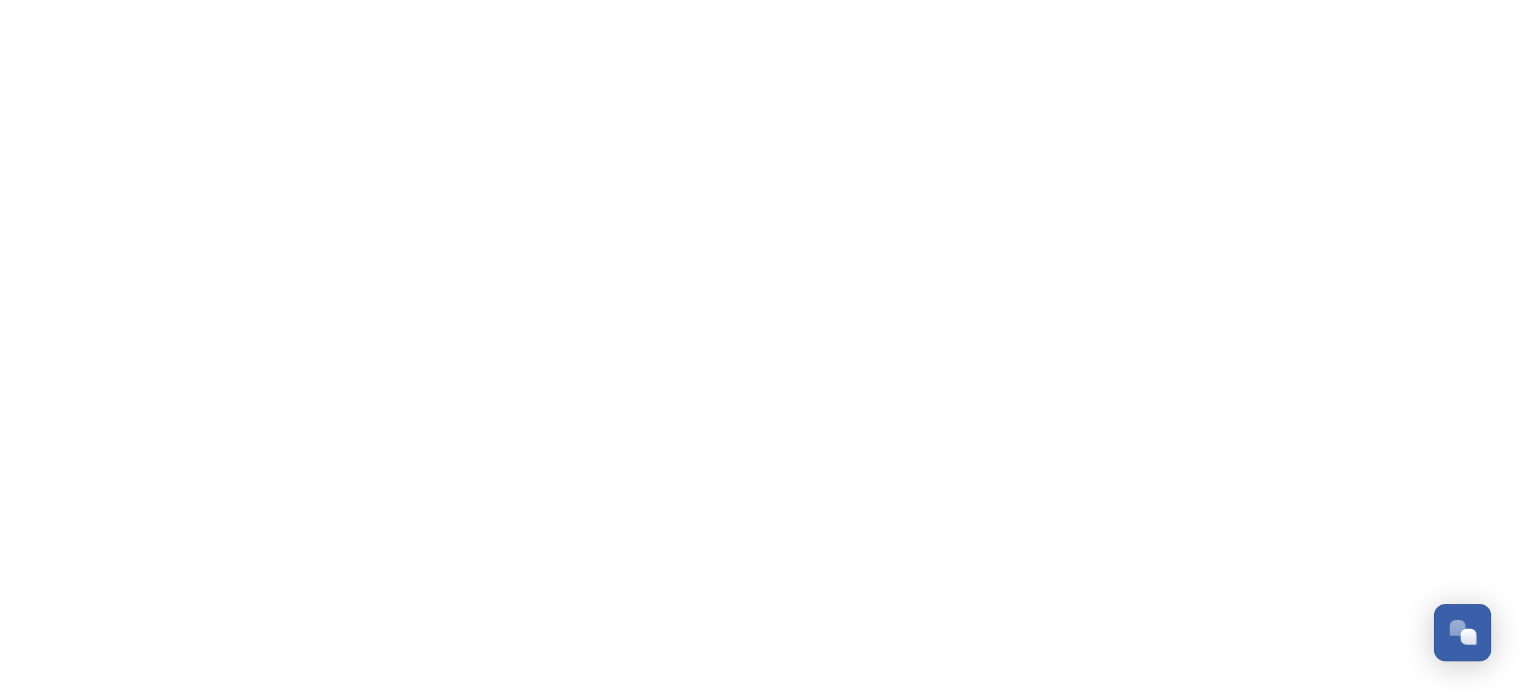 scroll, scrollTop: 0, scrollLeft: 0, axis: both 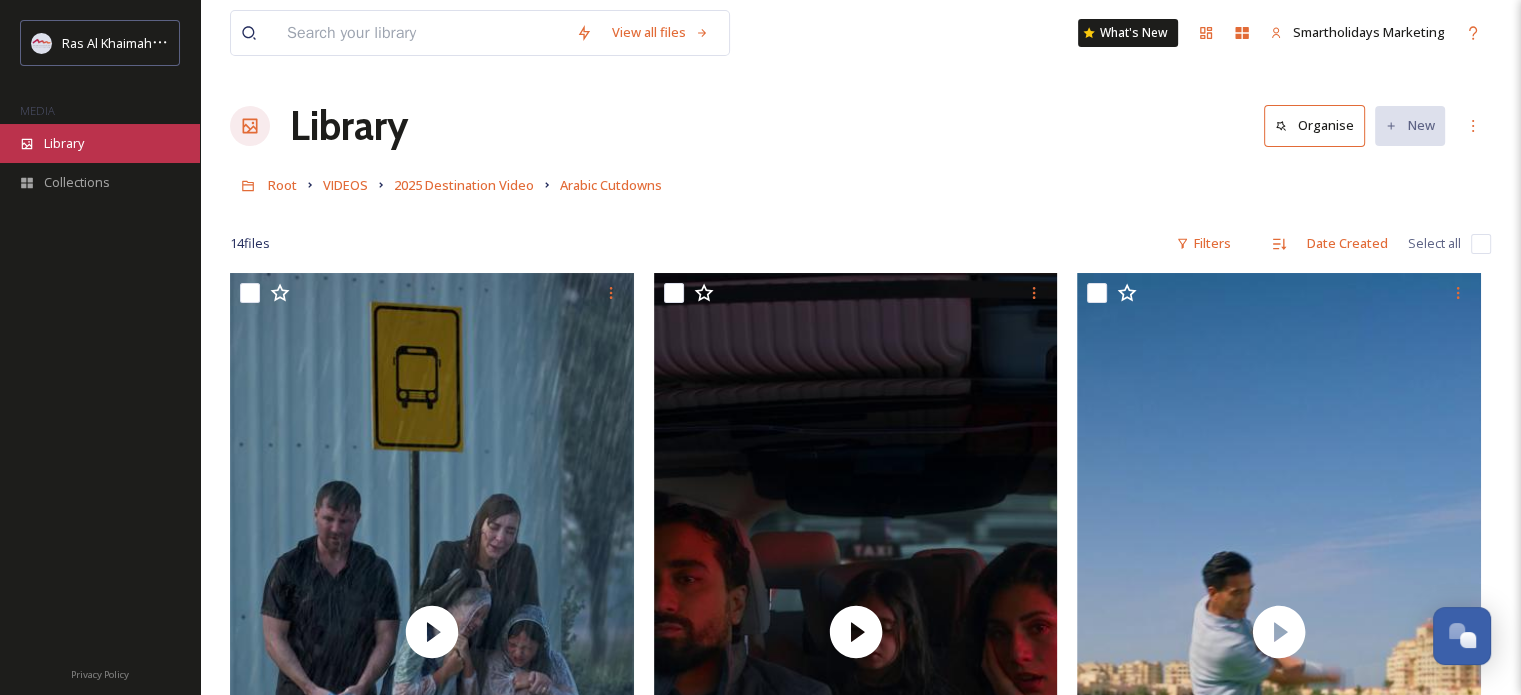click on "Library" at bounding box center [100, 143] 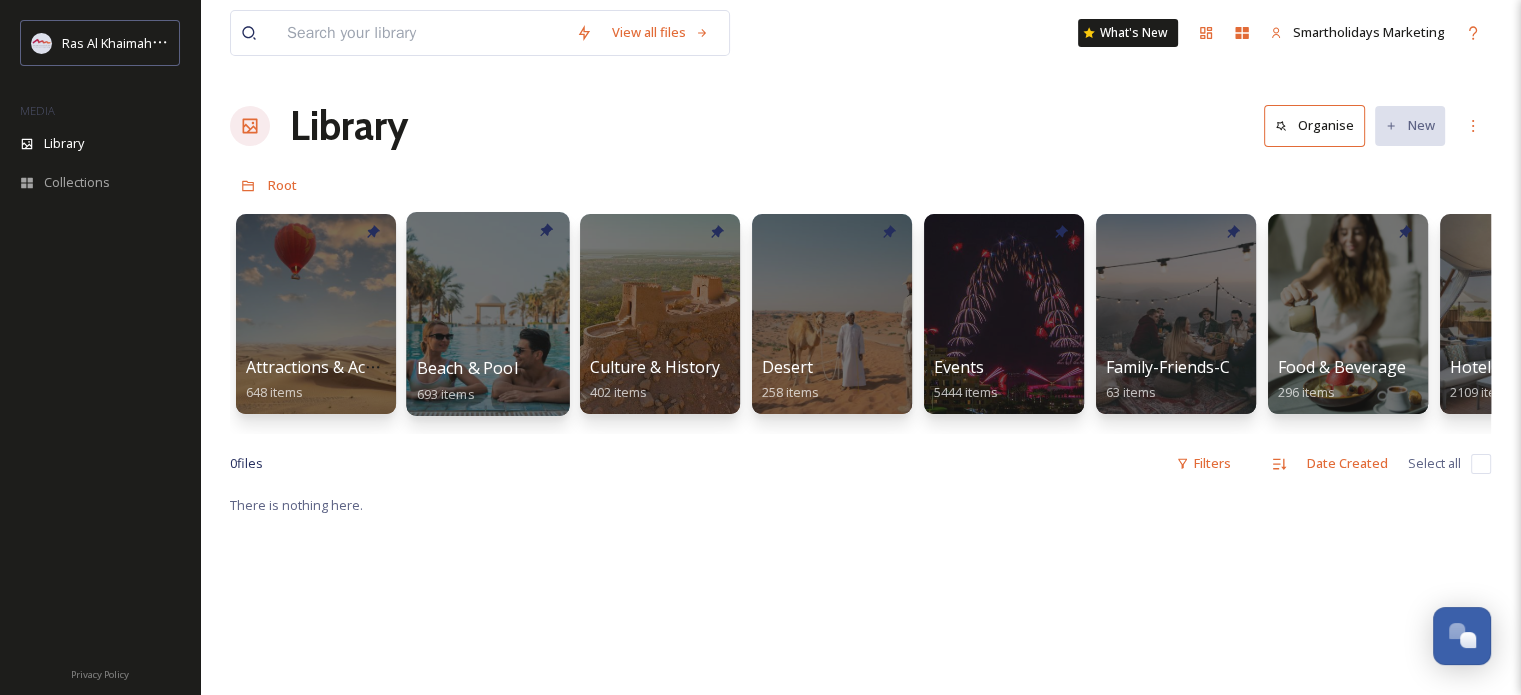 click at bounding box center [487, 314] 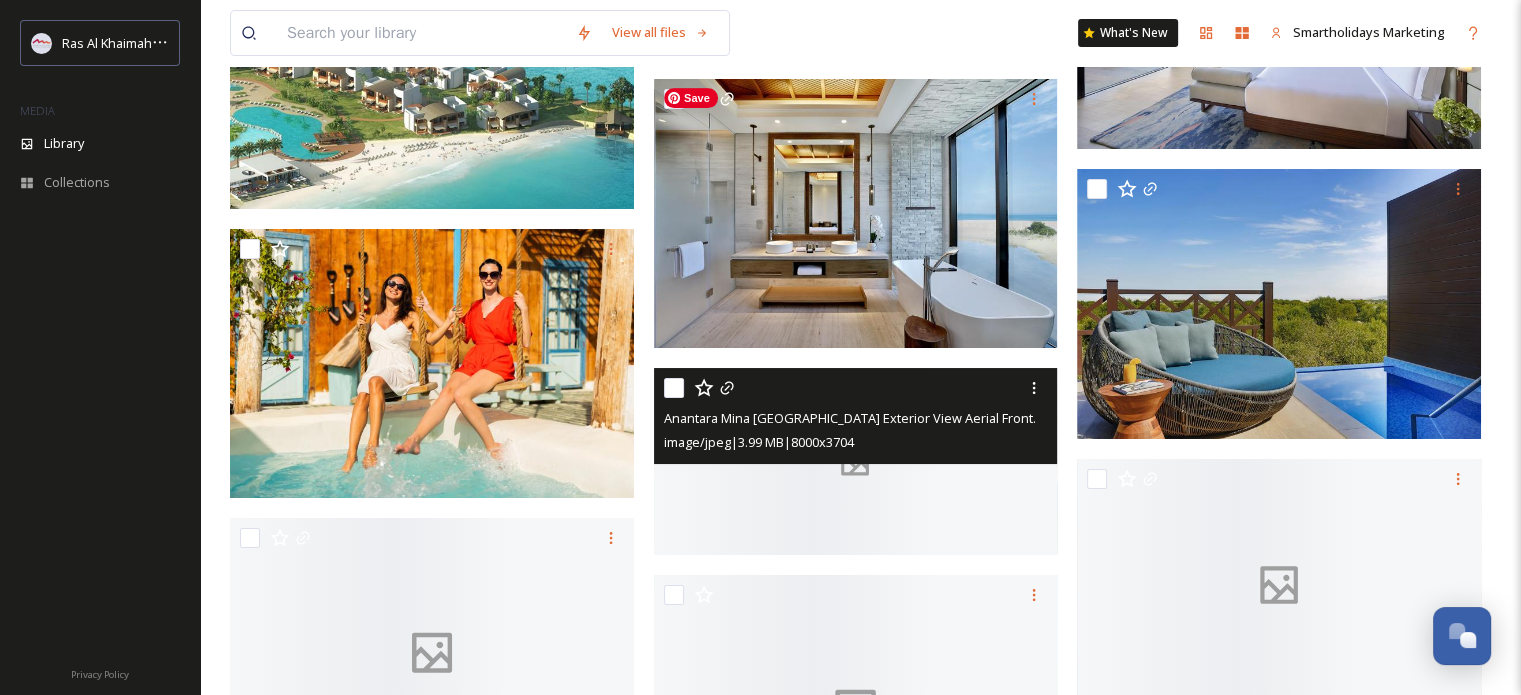 scroll, scrollTop: 8300, scrollLeft: 0, axis: vertical 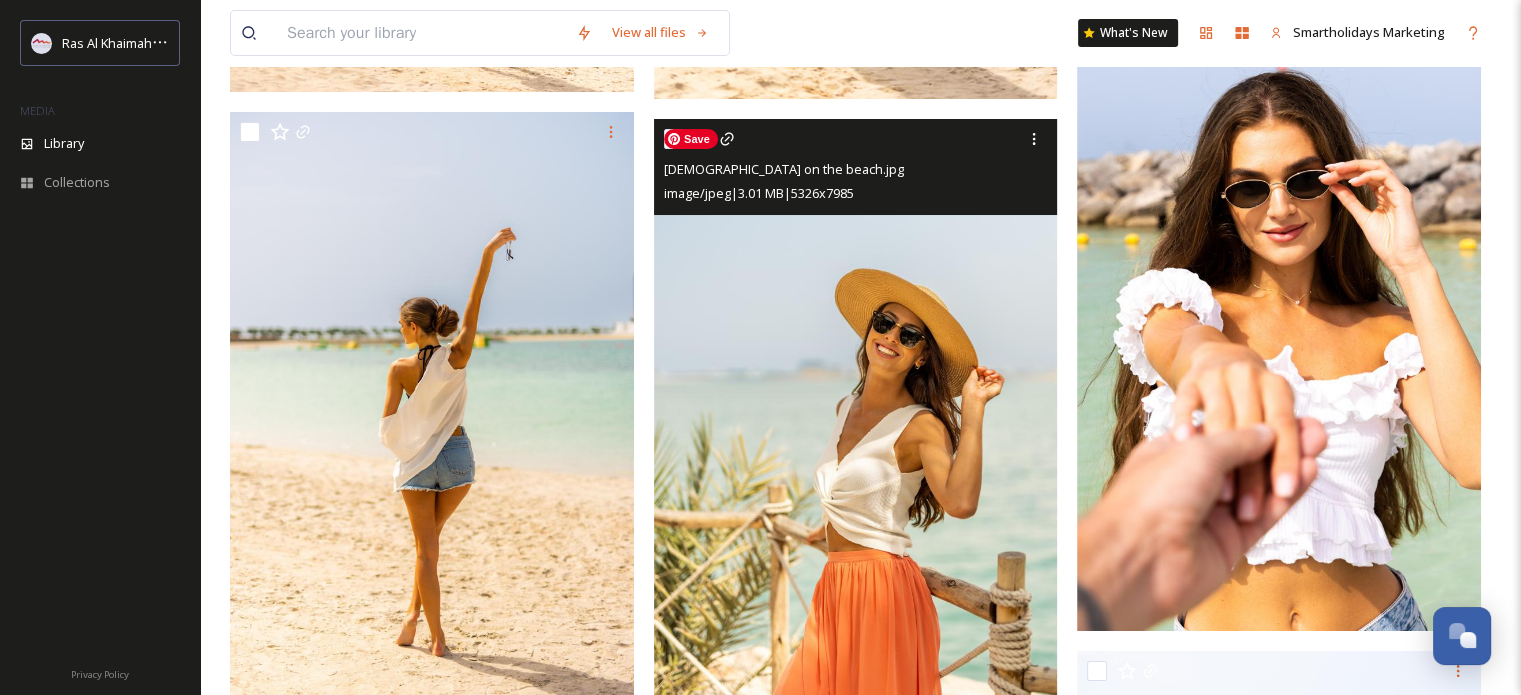 click at bounding box center (856, 421) 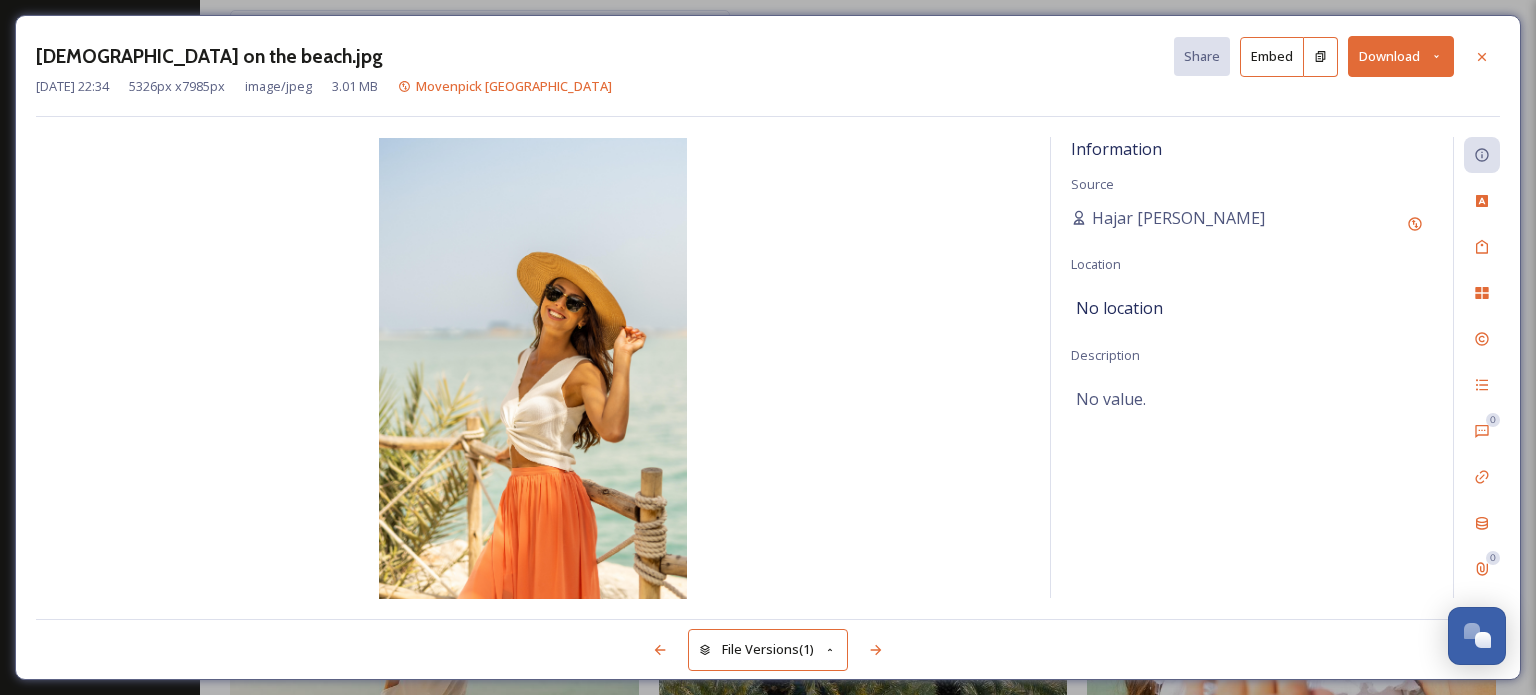 click on "Download" at bounding box center [1401, 56] 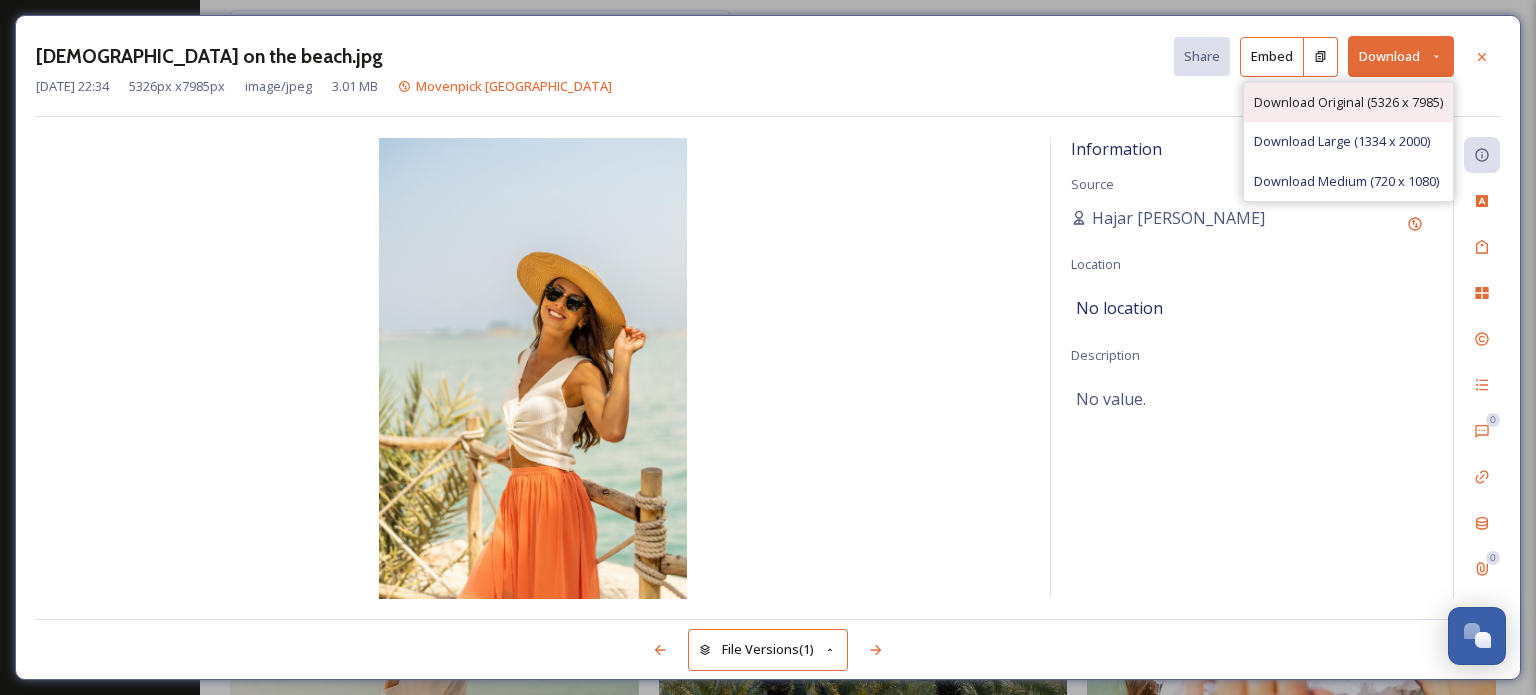 click on "Download Original (5326 x 7985)" at bounding box center (1348, 102) 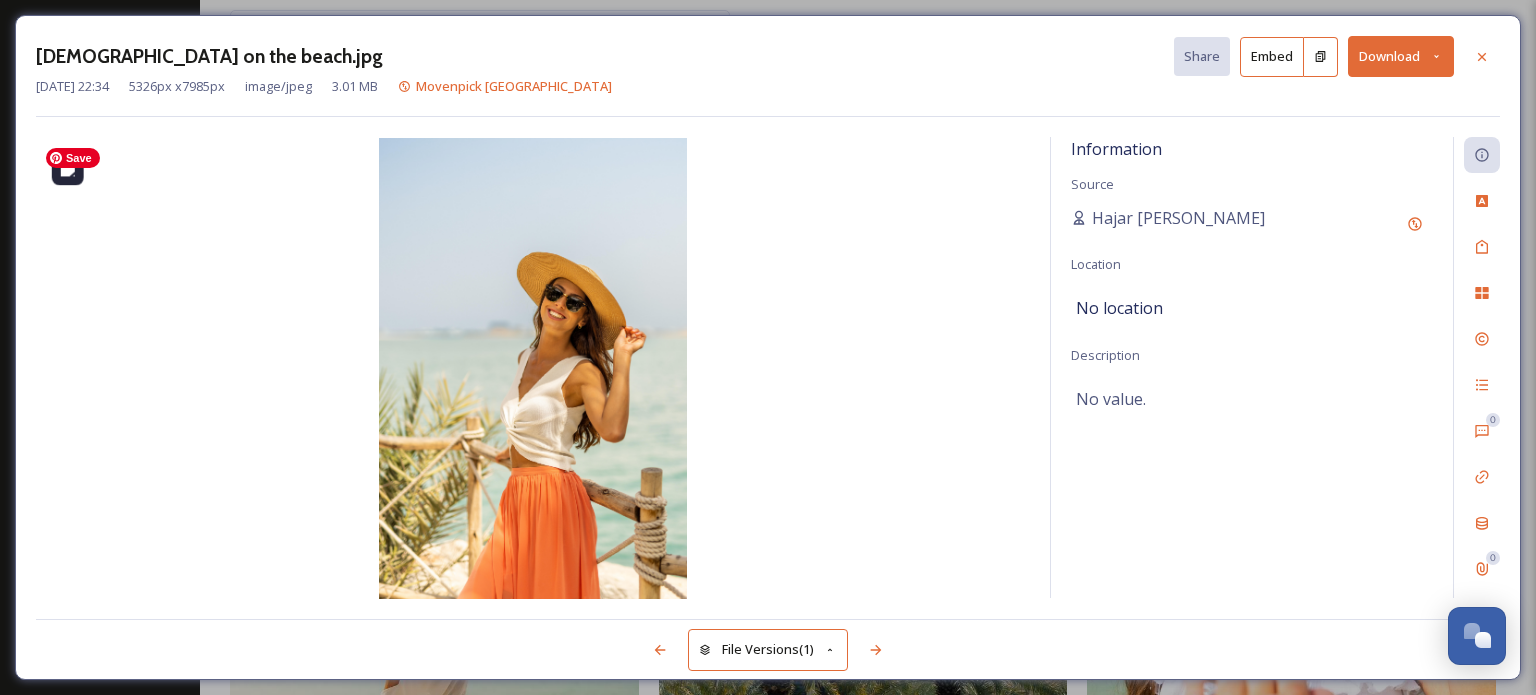 click at bounding box center (533, 368) 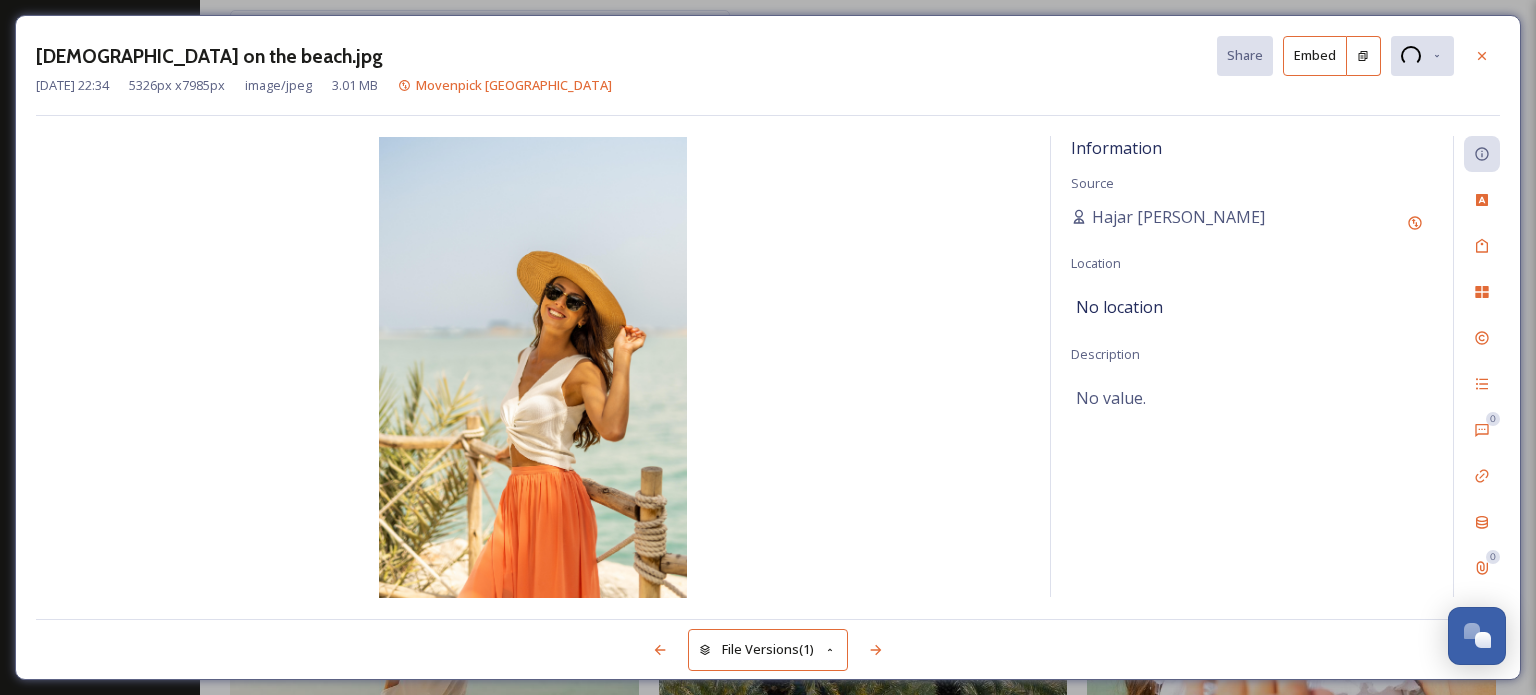 click at bounding box center (1535, 347) 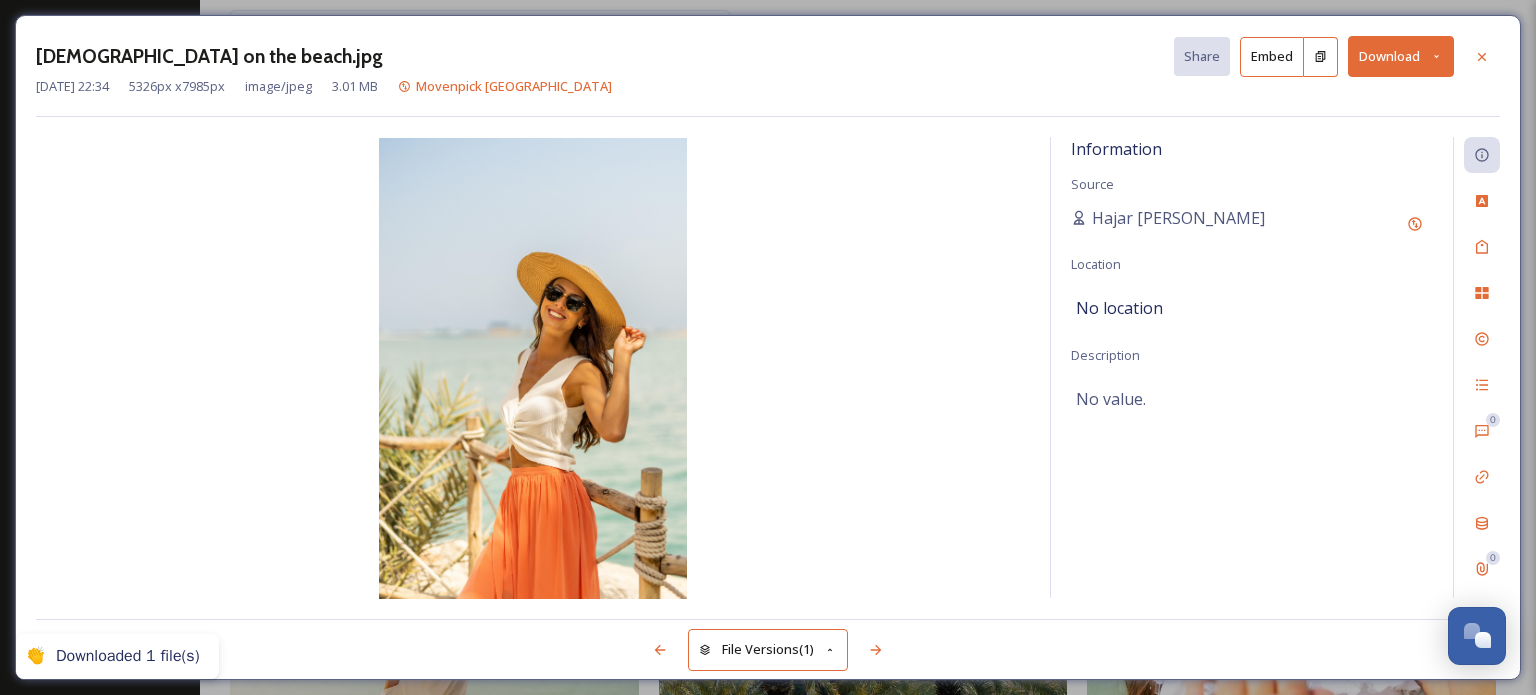 click on "[DEMOGRAPHIC_DATA] on the beach.jpg Share Embed Download [DATE] 22:34 5326 px x  7985 px image/jpeg 3.01 MB Movenpick [GEOGRAPHIC_DATA] Information Source Hajar [GEOGRAPHIC_DATA] Location No location Description No value. 0 0 File Versions  (1)" at bounding box center (768, 347) 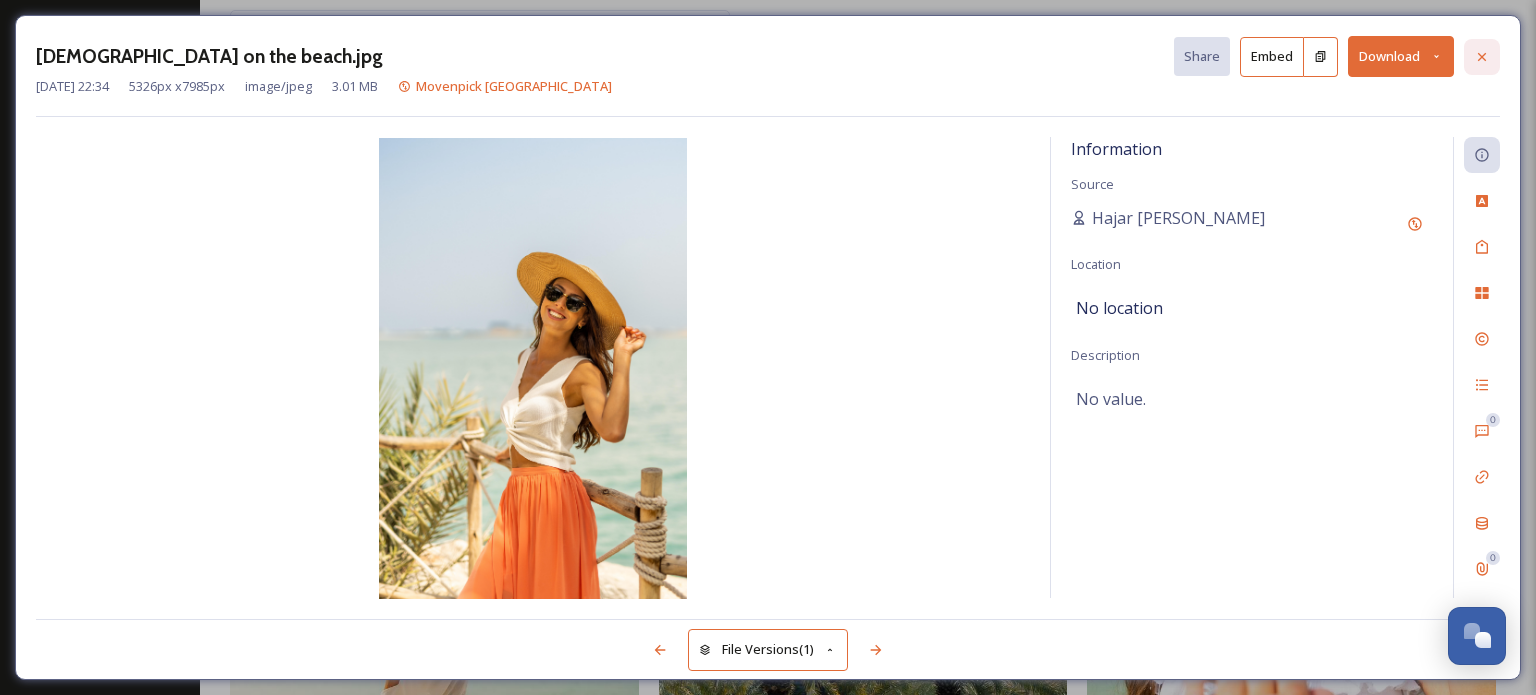 click 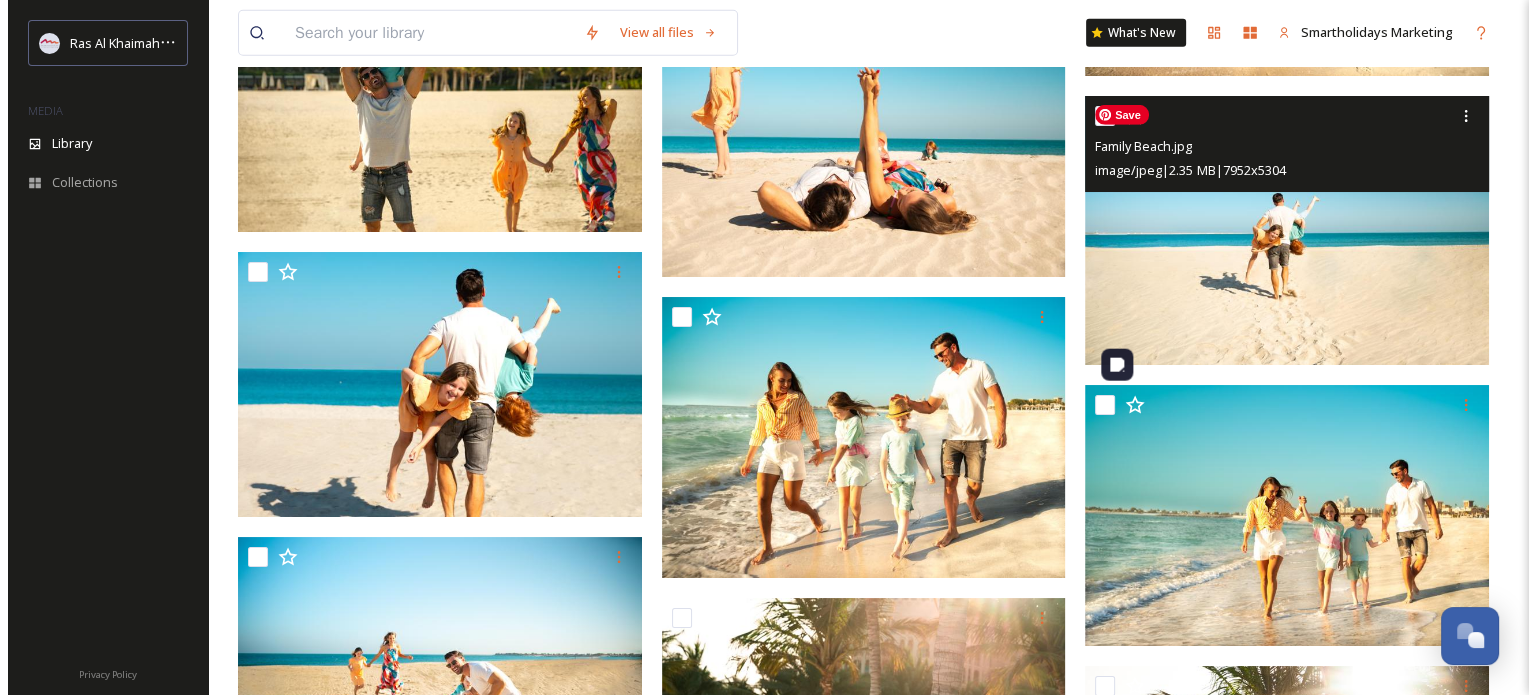 scroll, scrollTop: 28836, scrollLeft: 0, axis: vertical 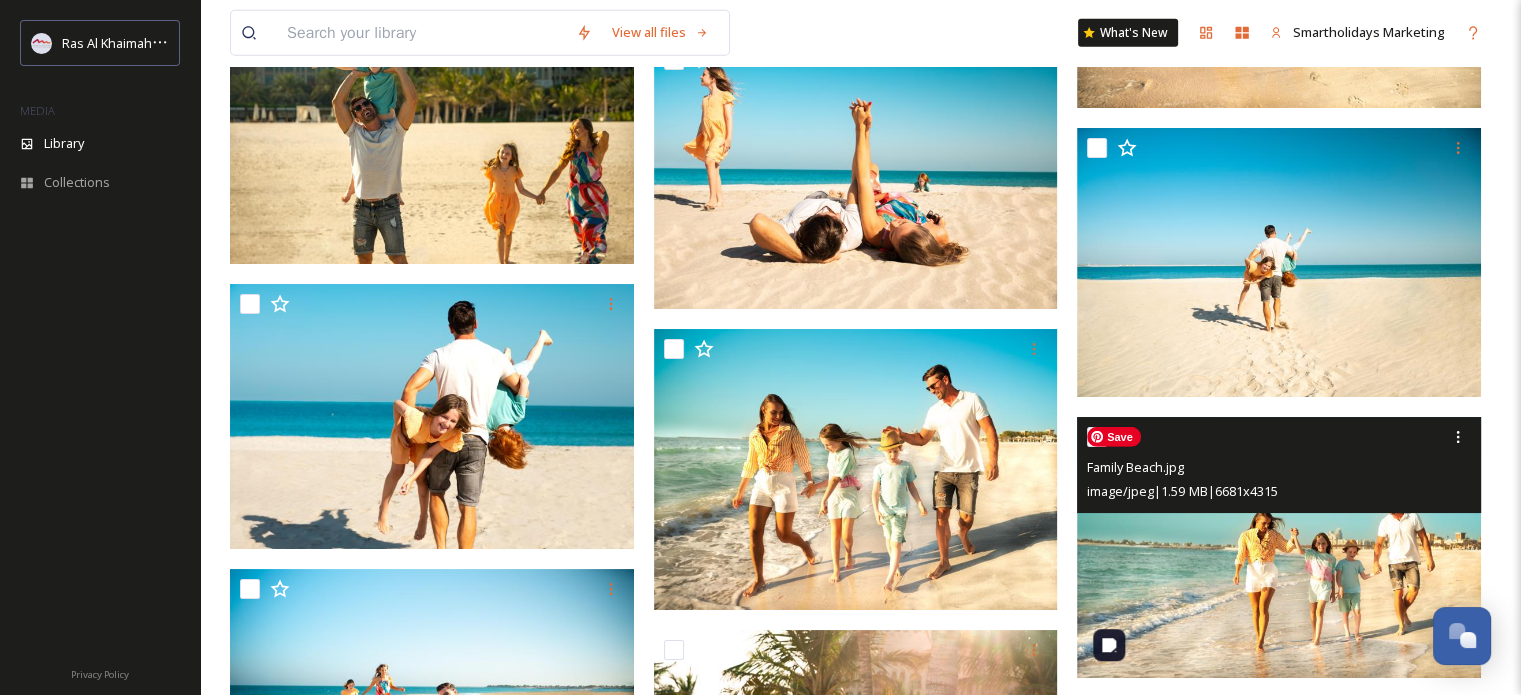 click at bounding box center [1279, 547] 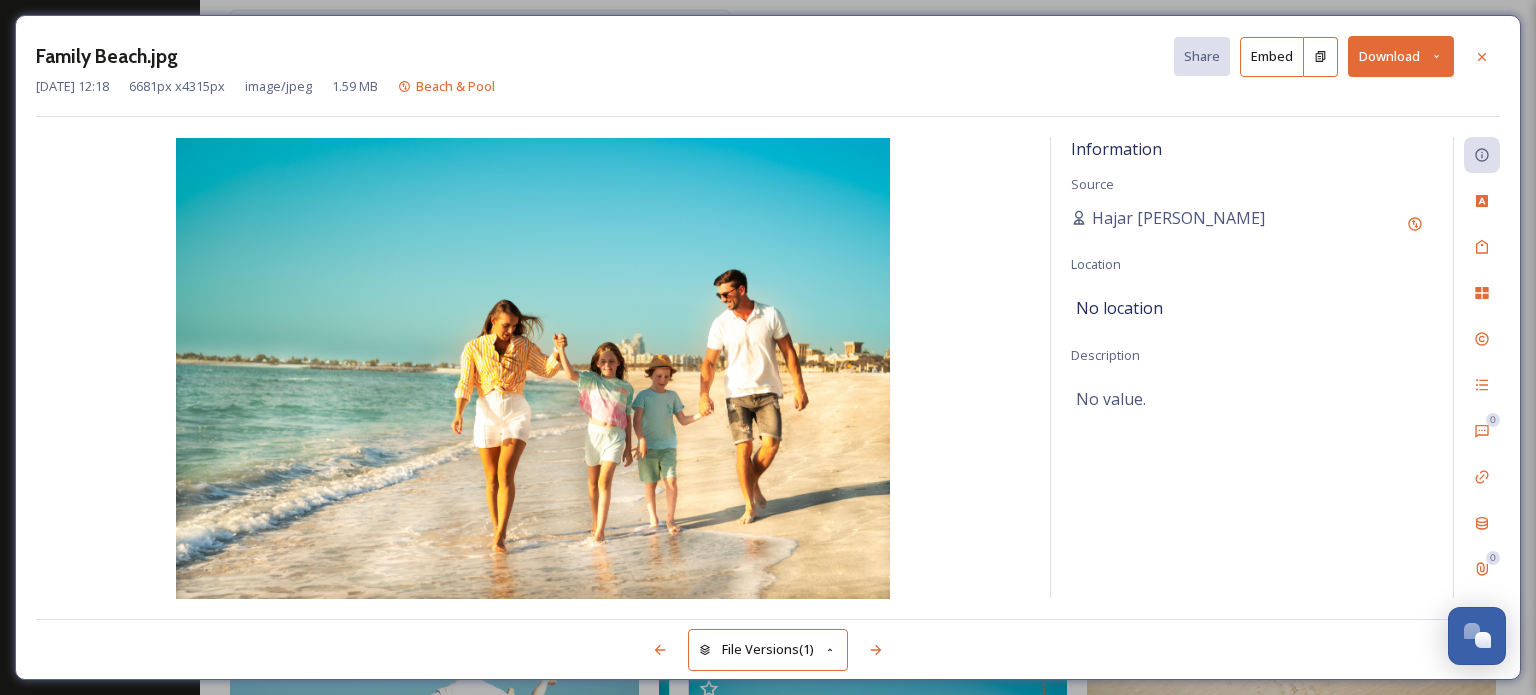click 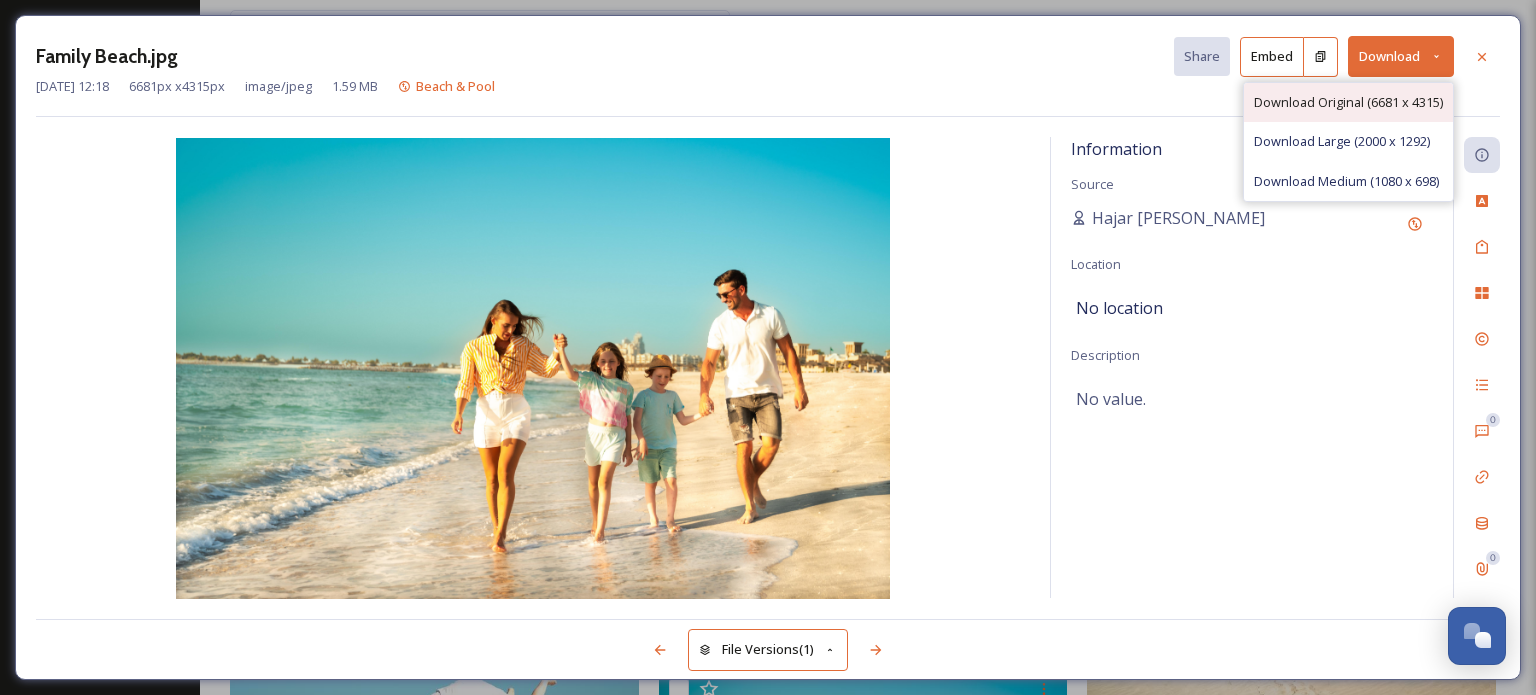click on "Download Original (6681 x 4315)" at bounding box center (1348, 102) 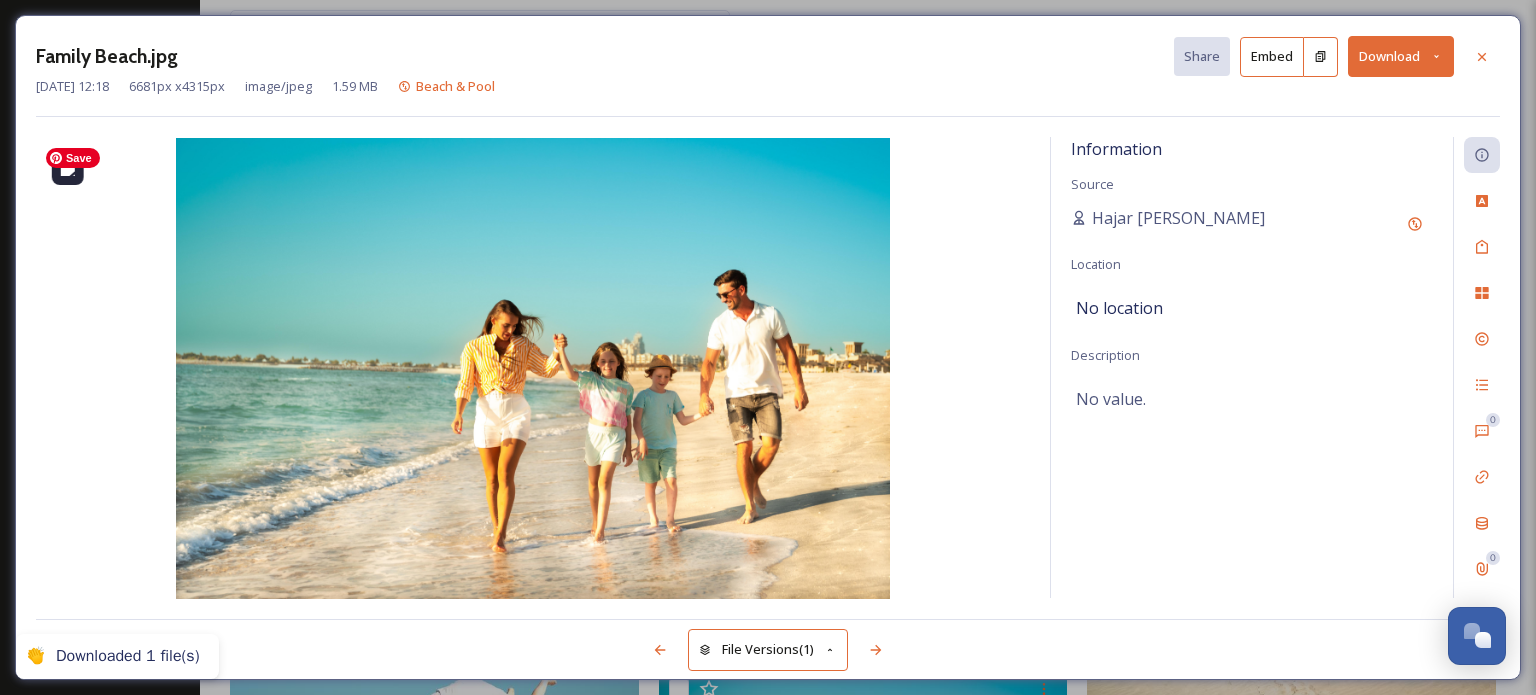 click at bounding box center (533, 368) 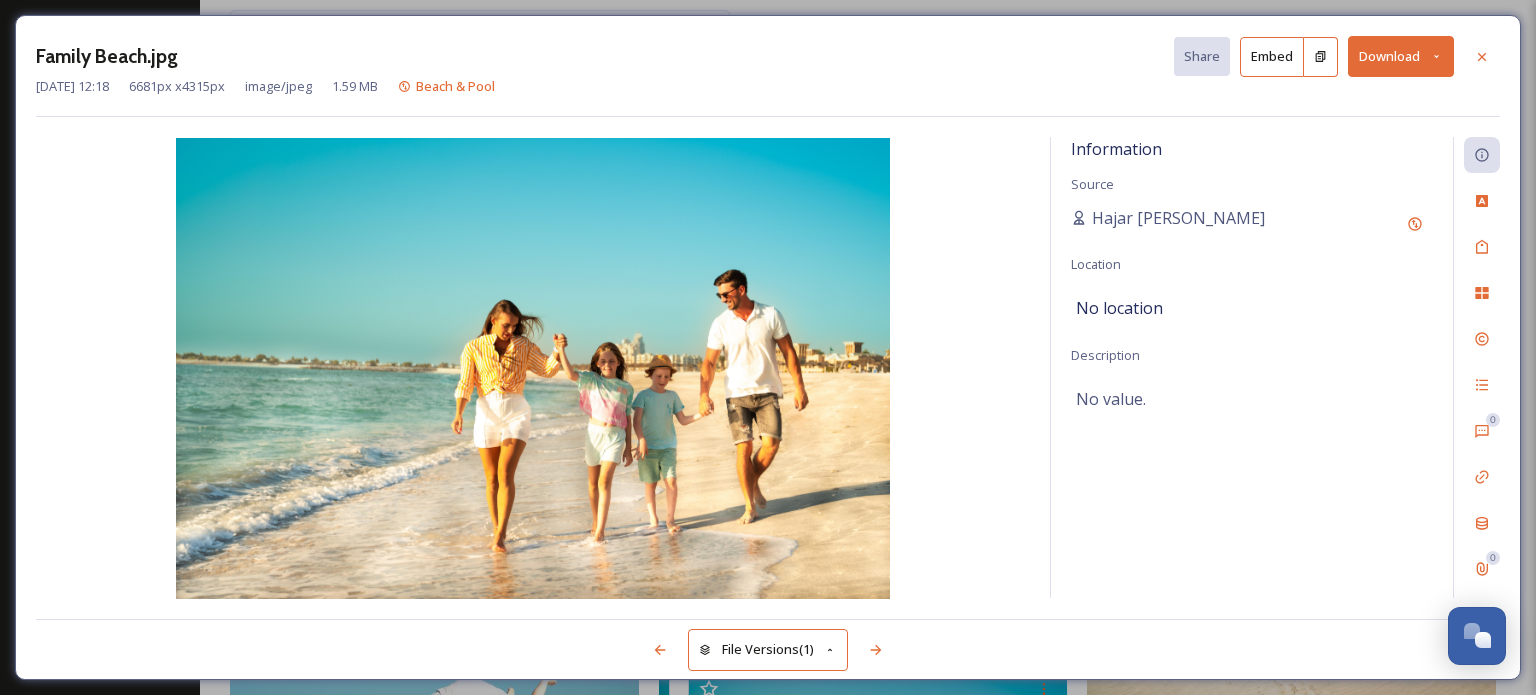scroll, scrollTop: 0, scrollLeft: 0, axis: both 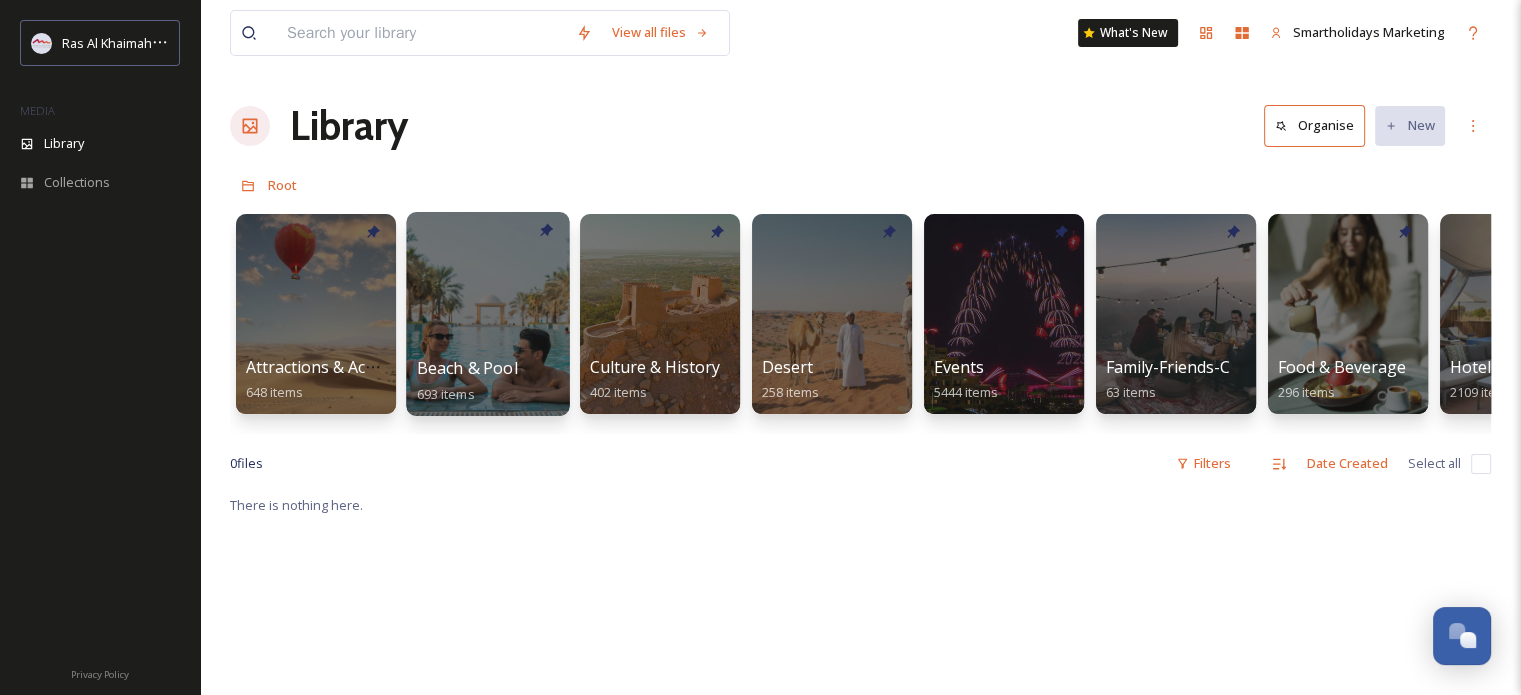 click at bounding box center (487, 314) 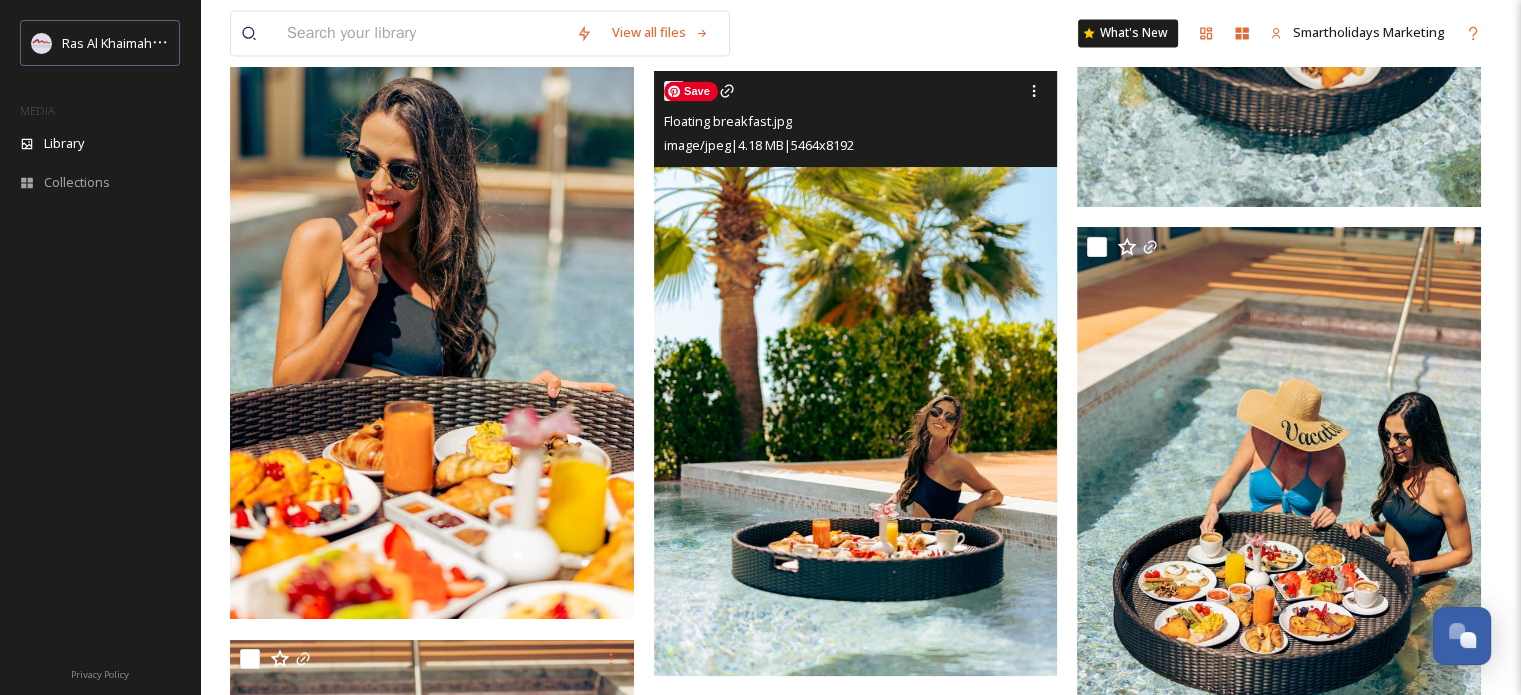 scroll, scrollTop: 11300, scrollLeft: 0, axis: vertical 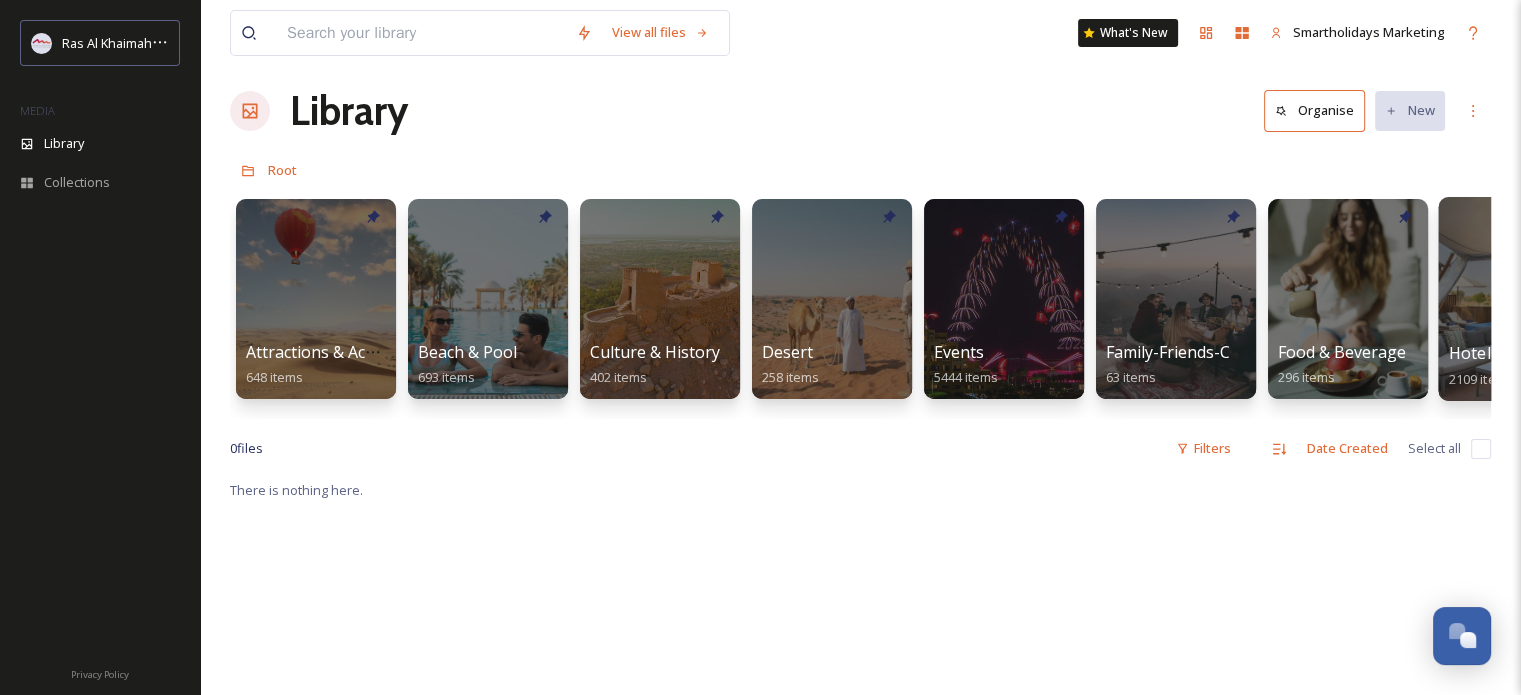 click at bounding box center (1519, 299) 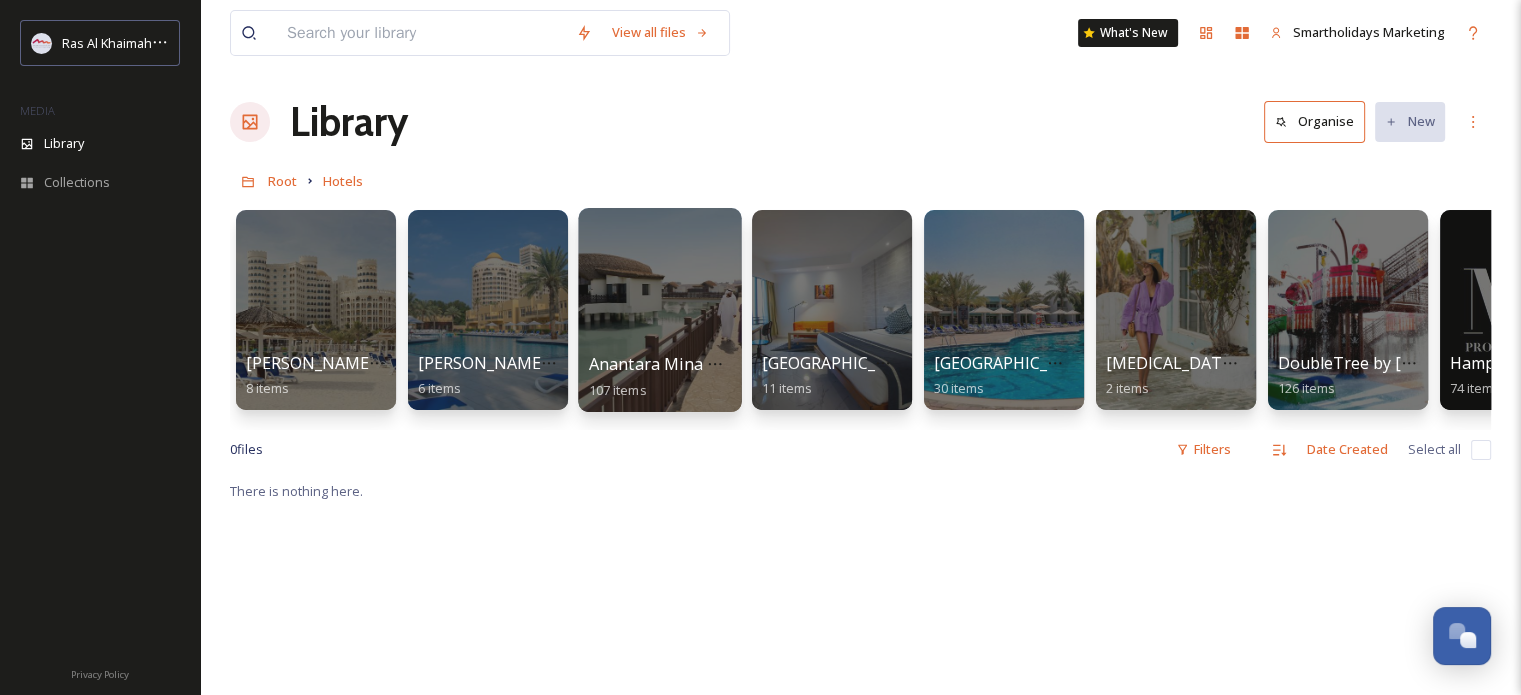 scroll, scrollTop: 0, scrollLeft: 0, axis: both 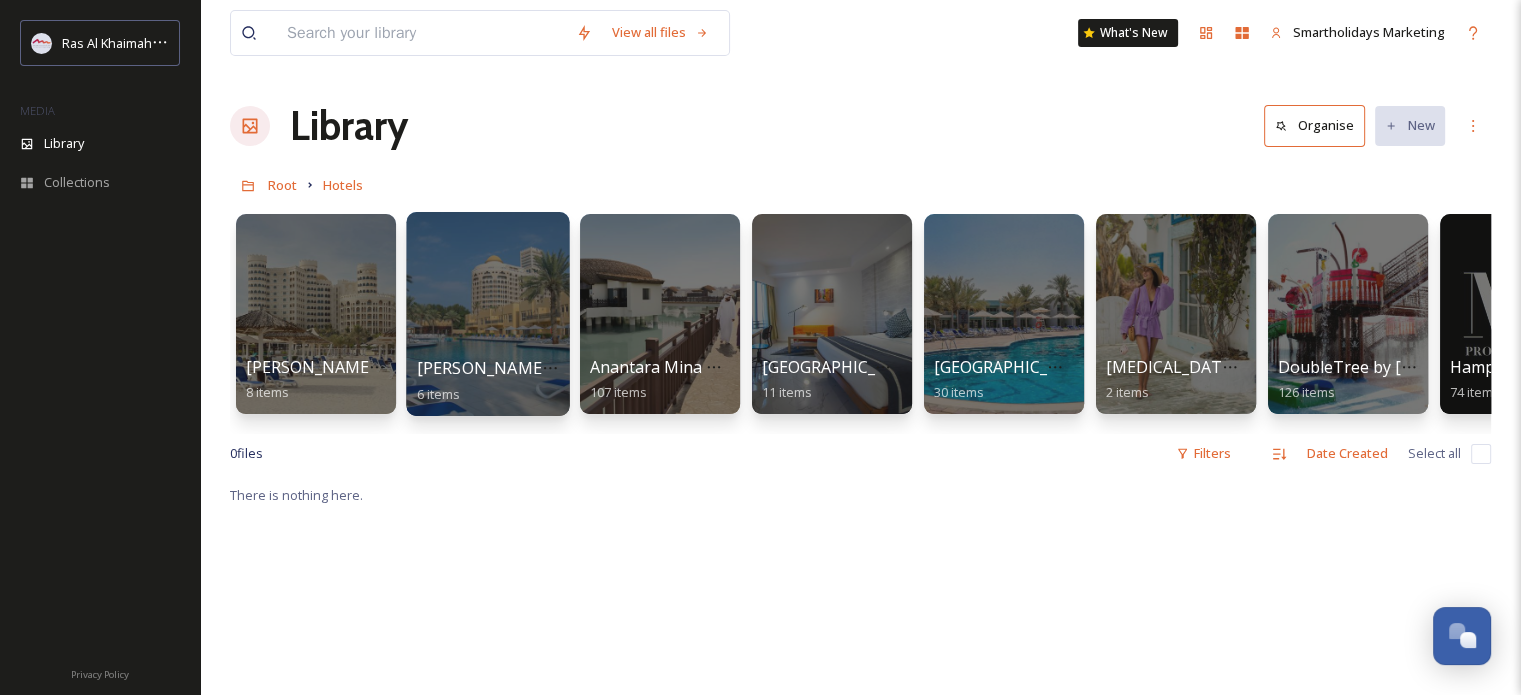 click at bounding box center (487, 314) 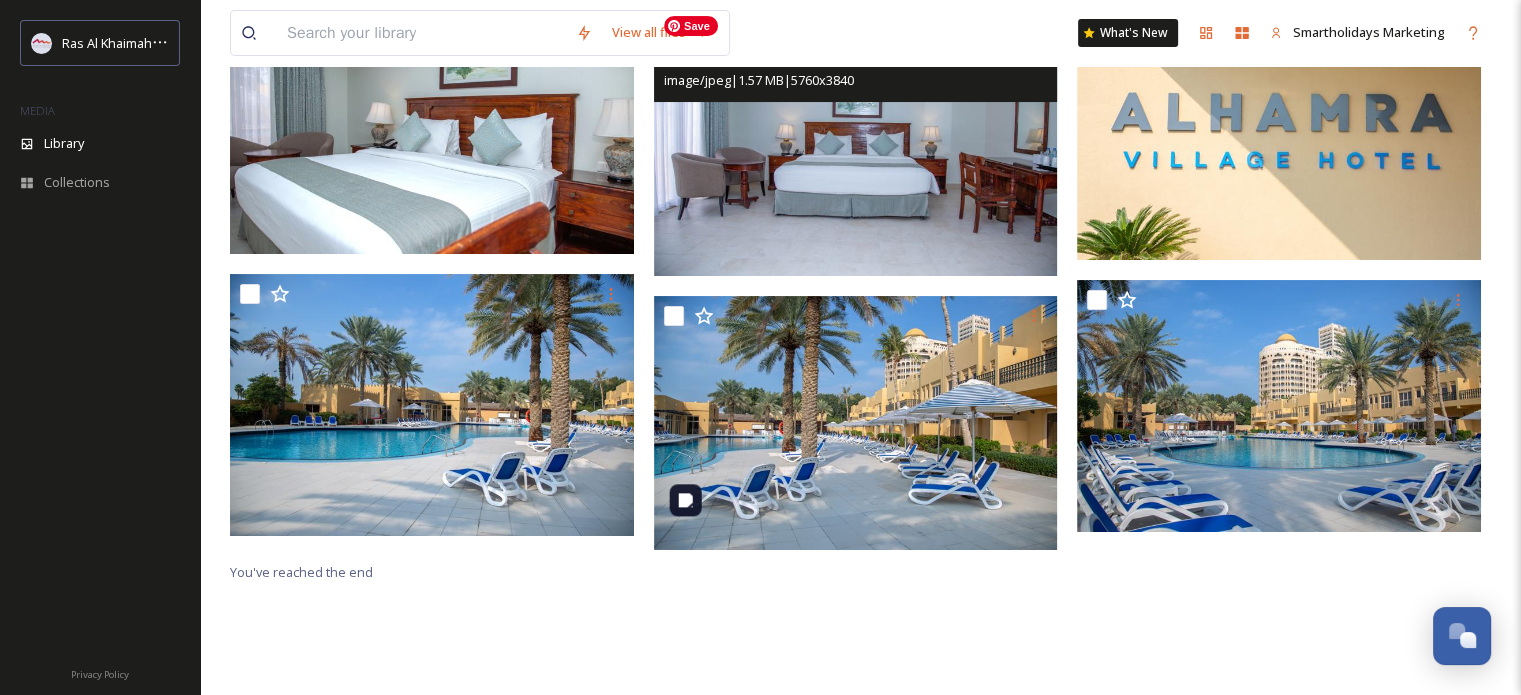 scroll, scrollTop: 272, scrollLeft: 0, axis: vertical 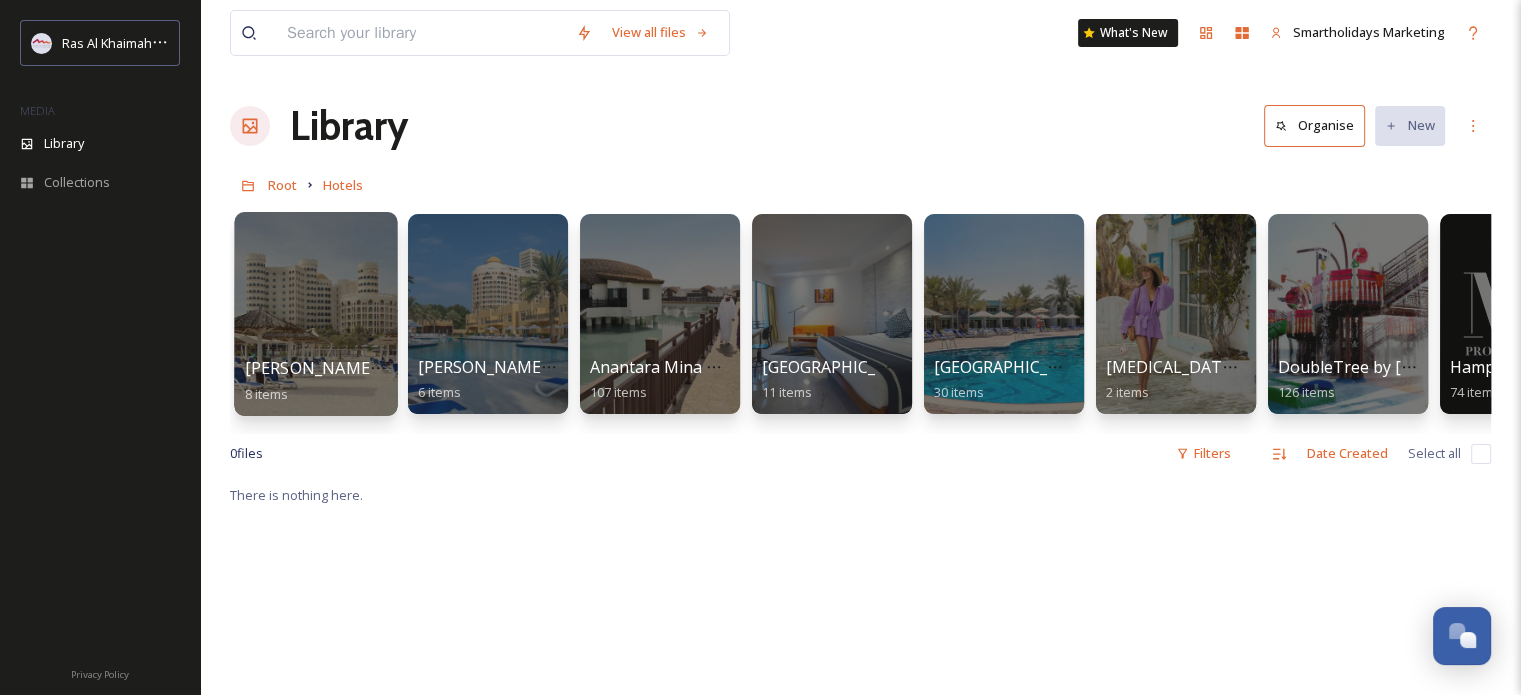 click at bounding box center [315, 314] 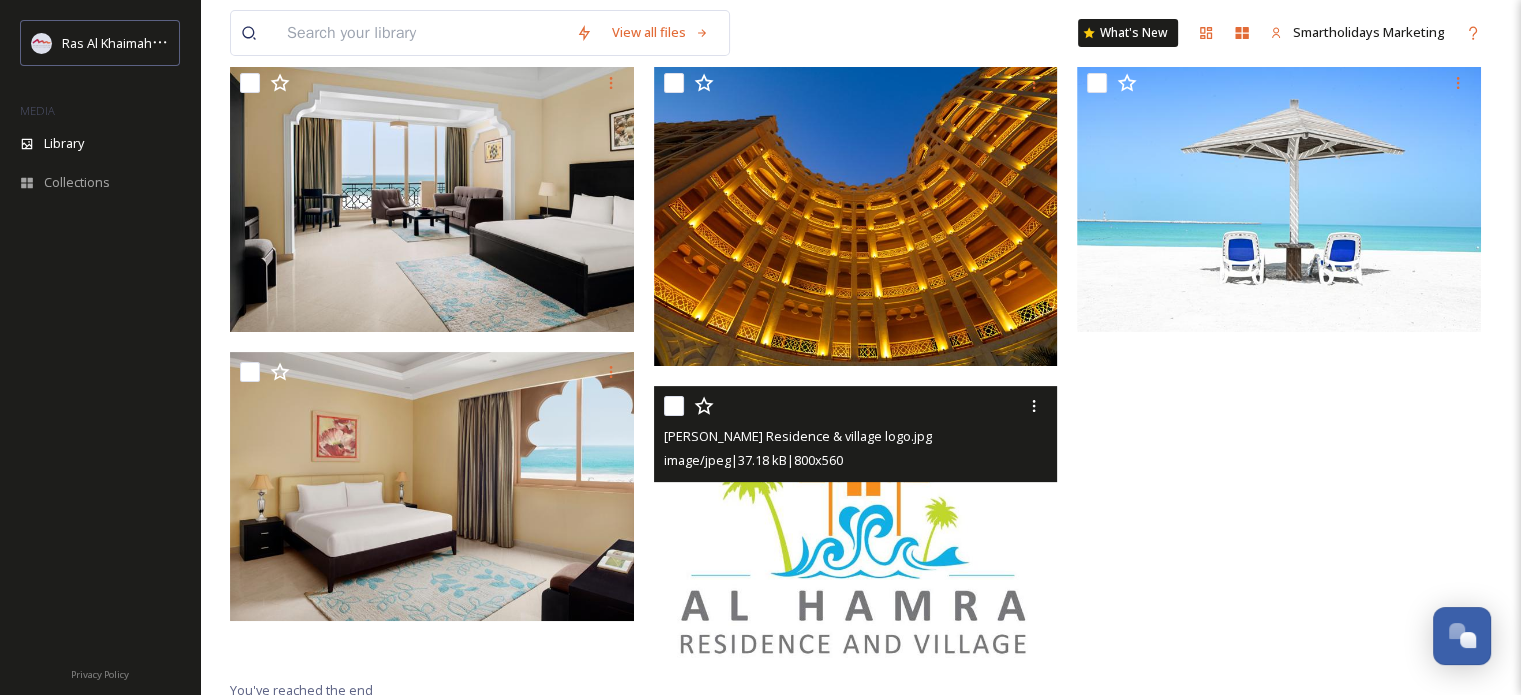 scroll, scrollTop: 506, scrollLeft: 0, axis: vertical 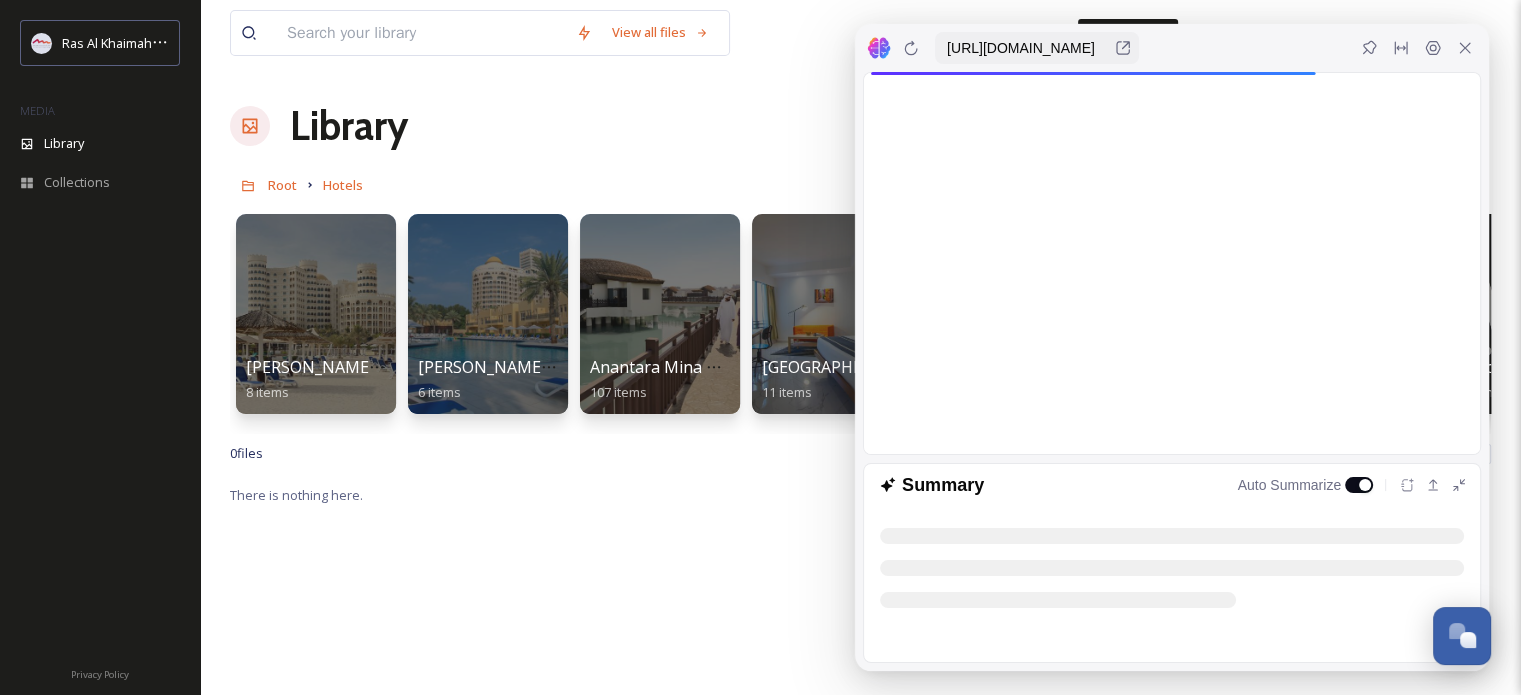 click on "There is nothing here." at bounding box center (860, 830) 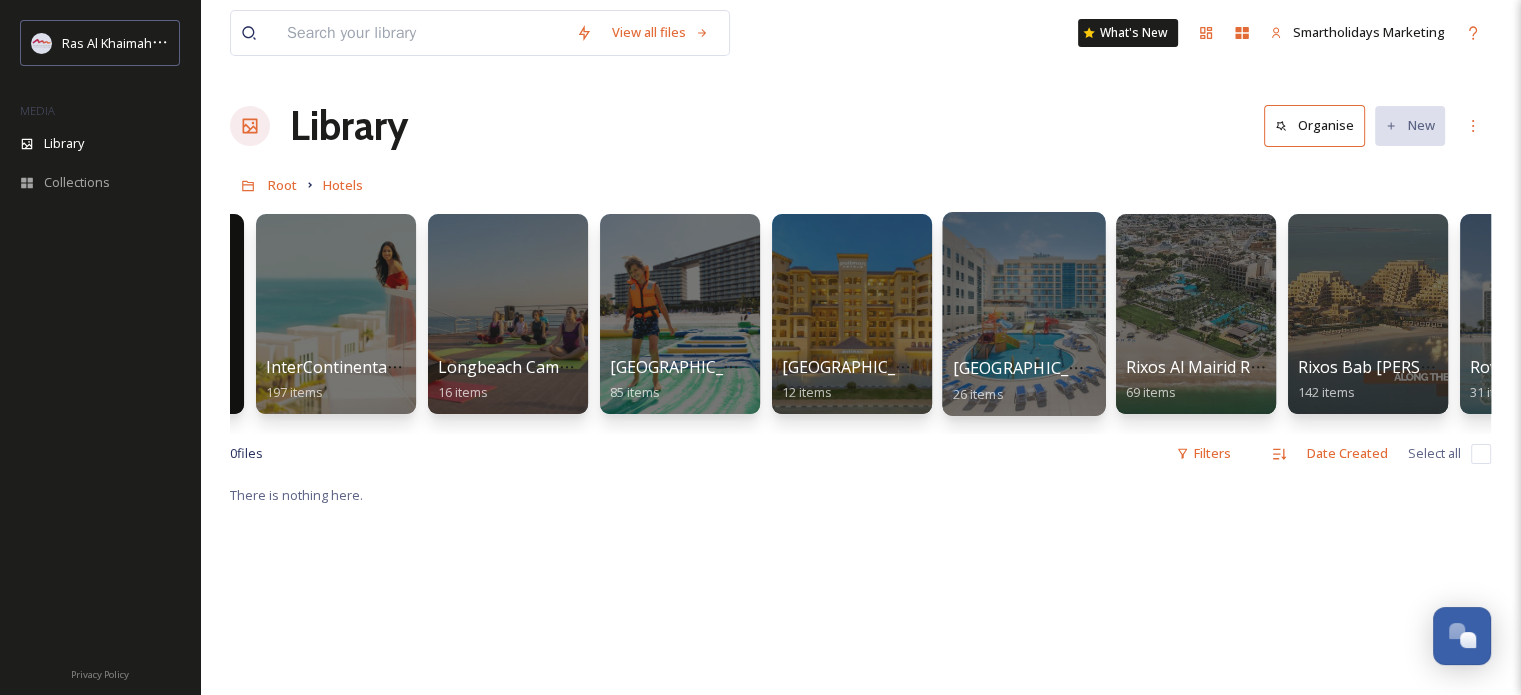 scroll, scrollTop: 0, scrollLeft: 1360, axis: horizontal 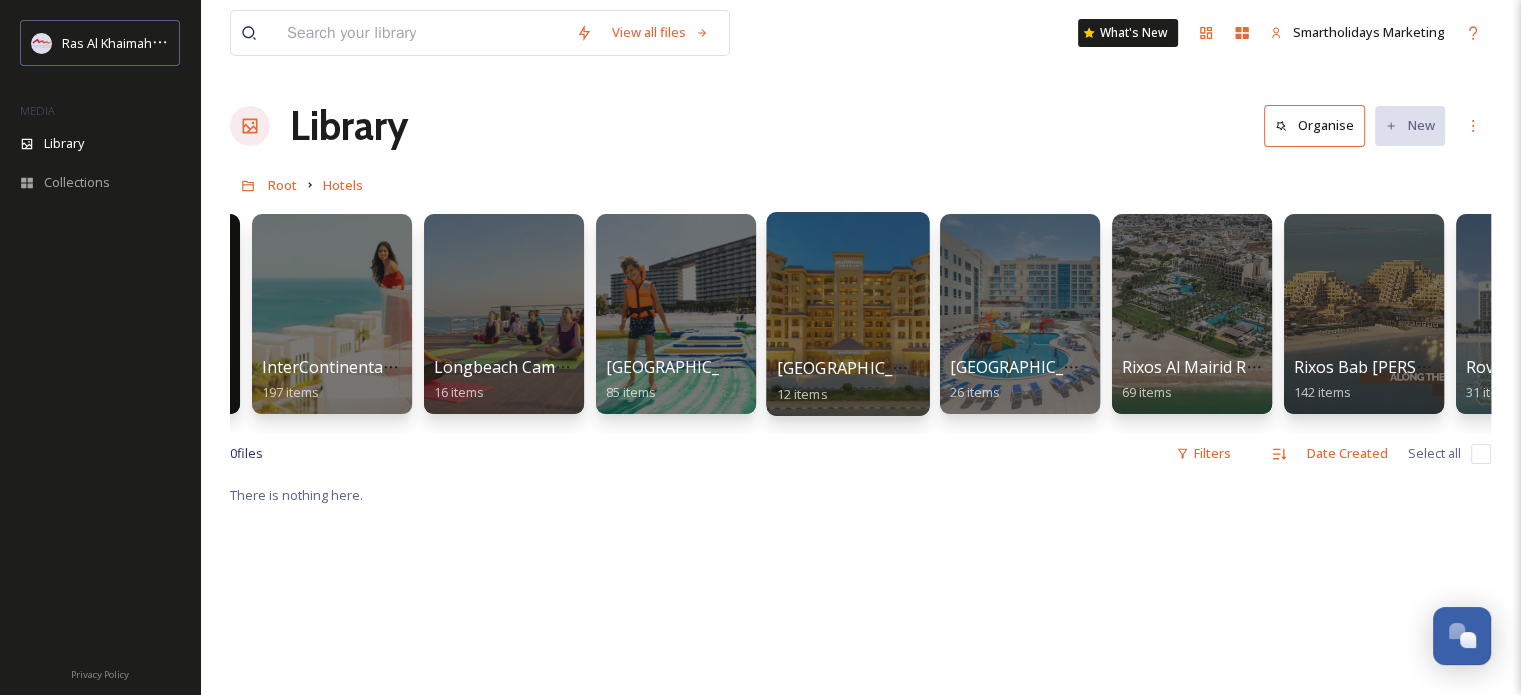 click at bounding box center [847, 314] 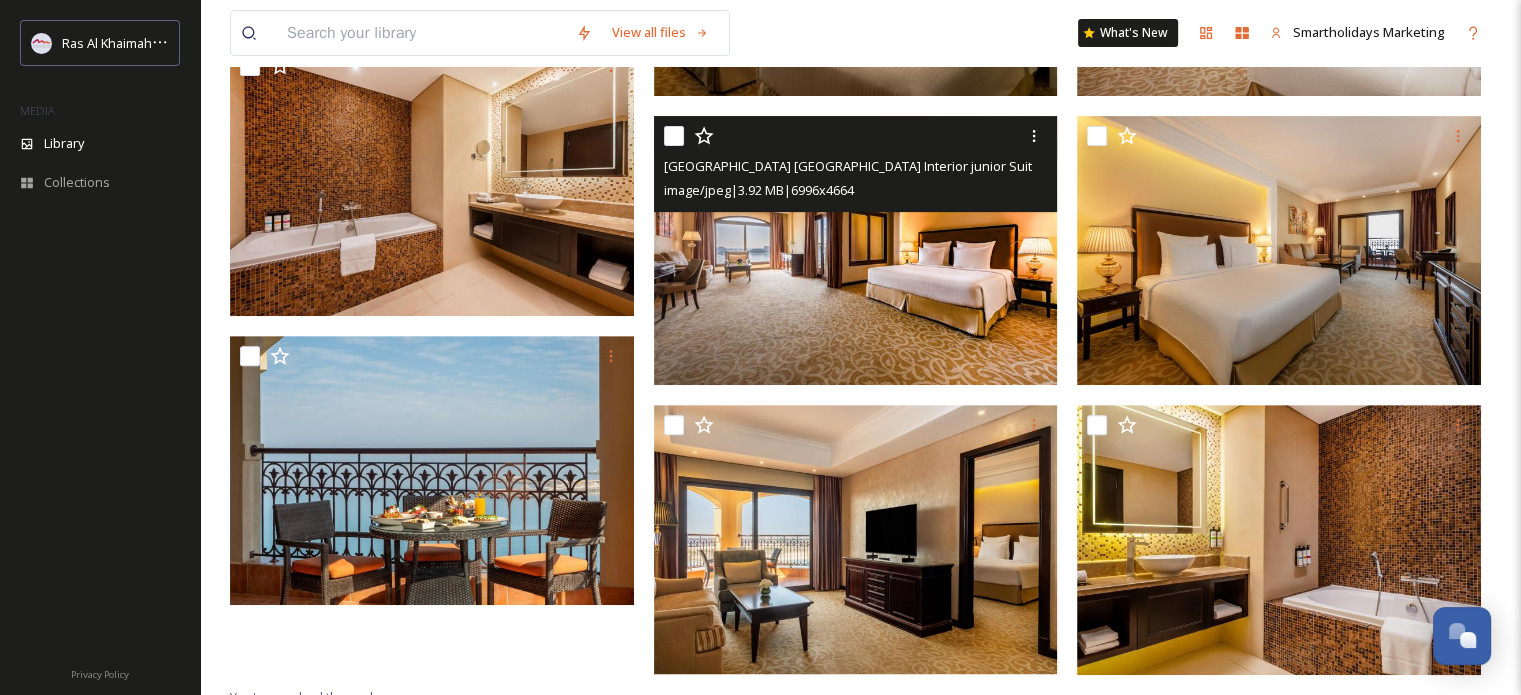 scroll, scrollTop: 748, scrollLeft: 0, axis: vertical 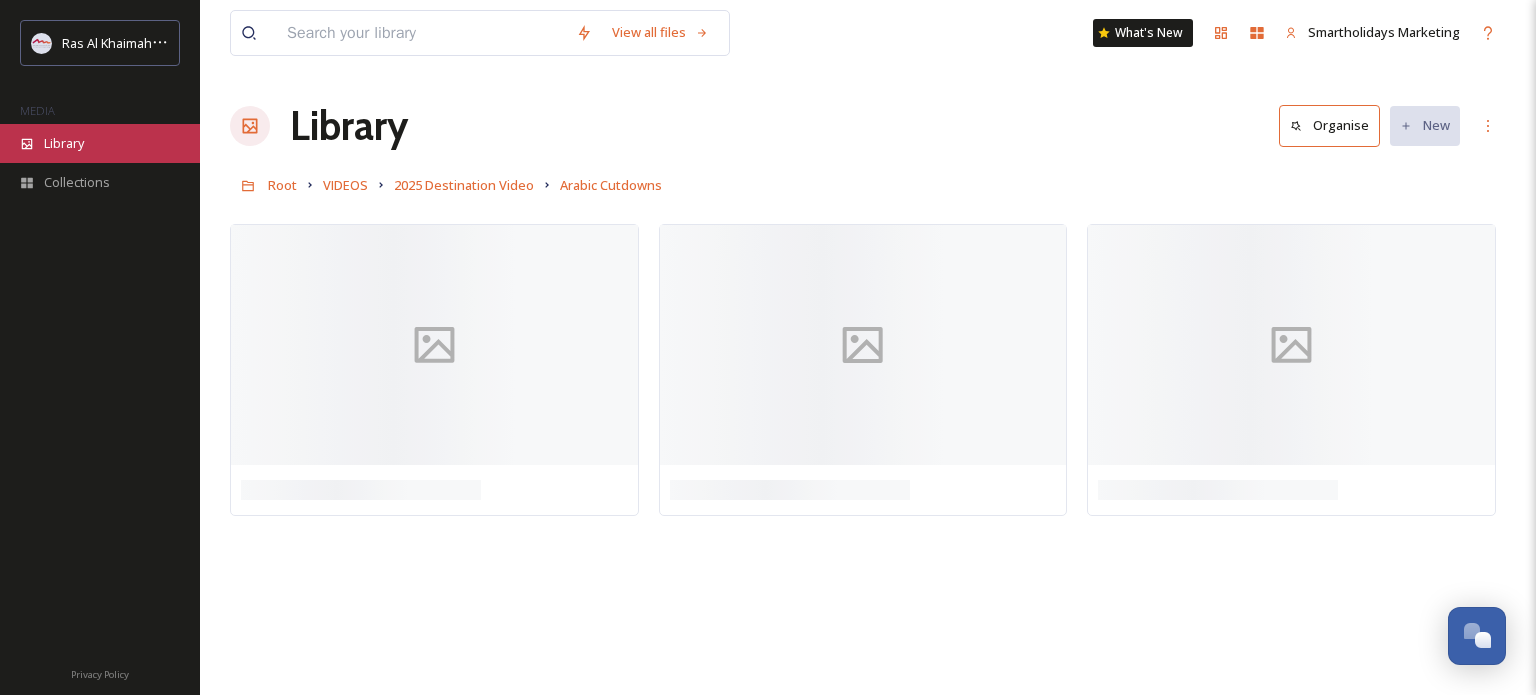 click on "Library" at bounding box center (100, 143) 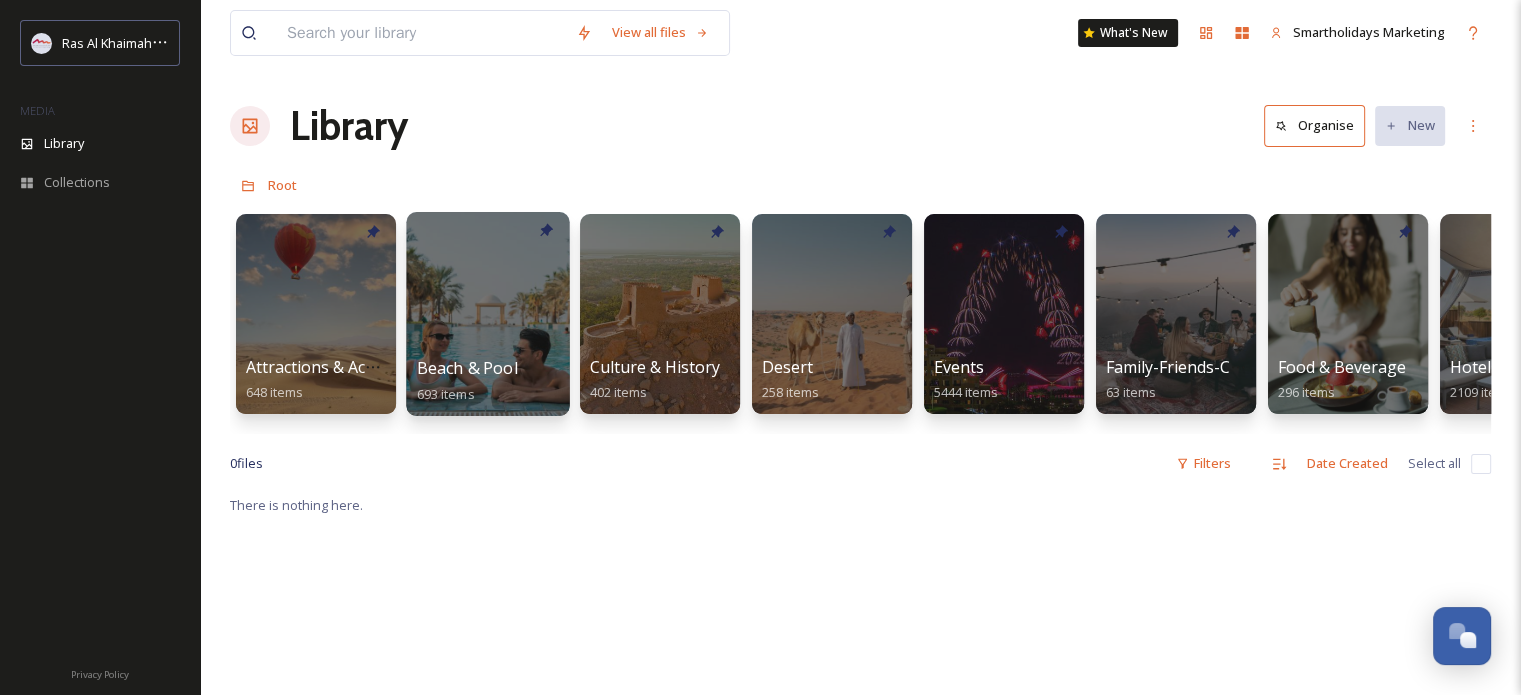 click at bounding box center (487, 314) 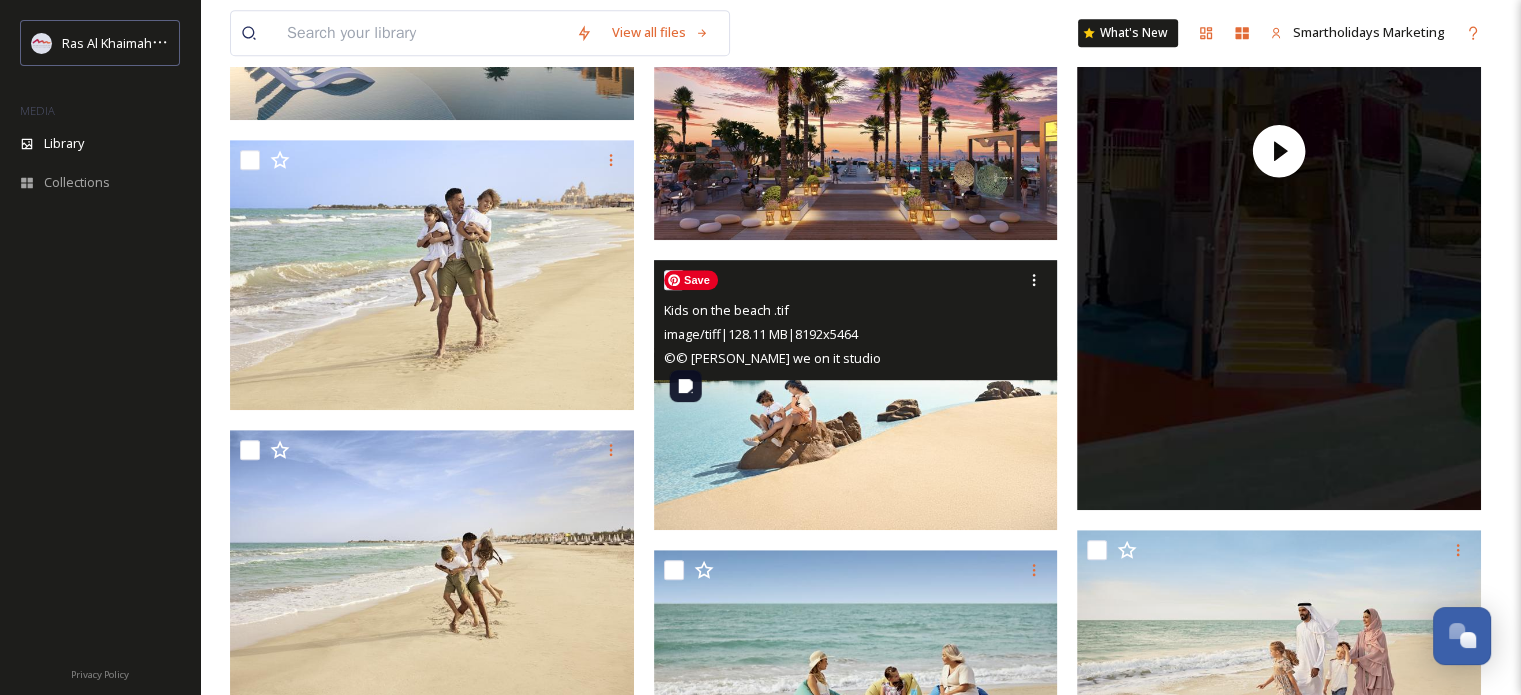 scroll, scrollTop: 900, scrollLeft: 0, axis: vertical 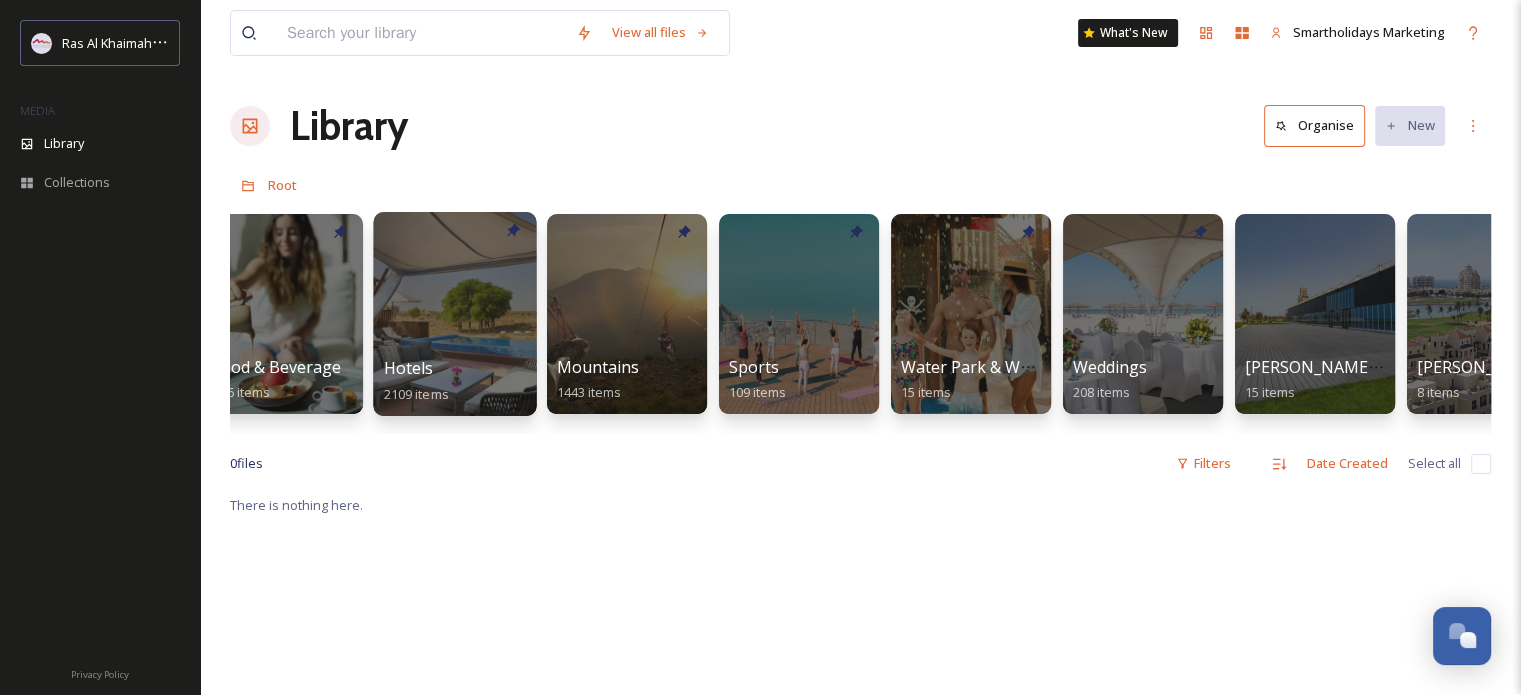 click at bounding box center [454, 314] 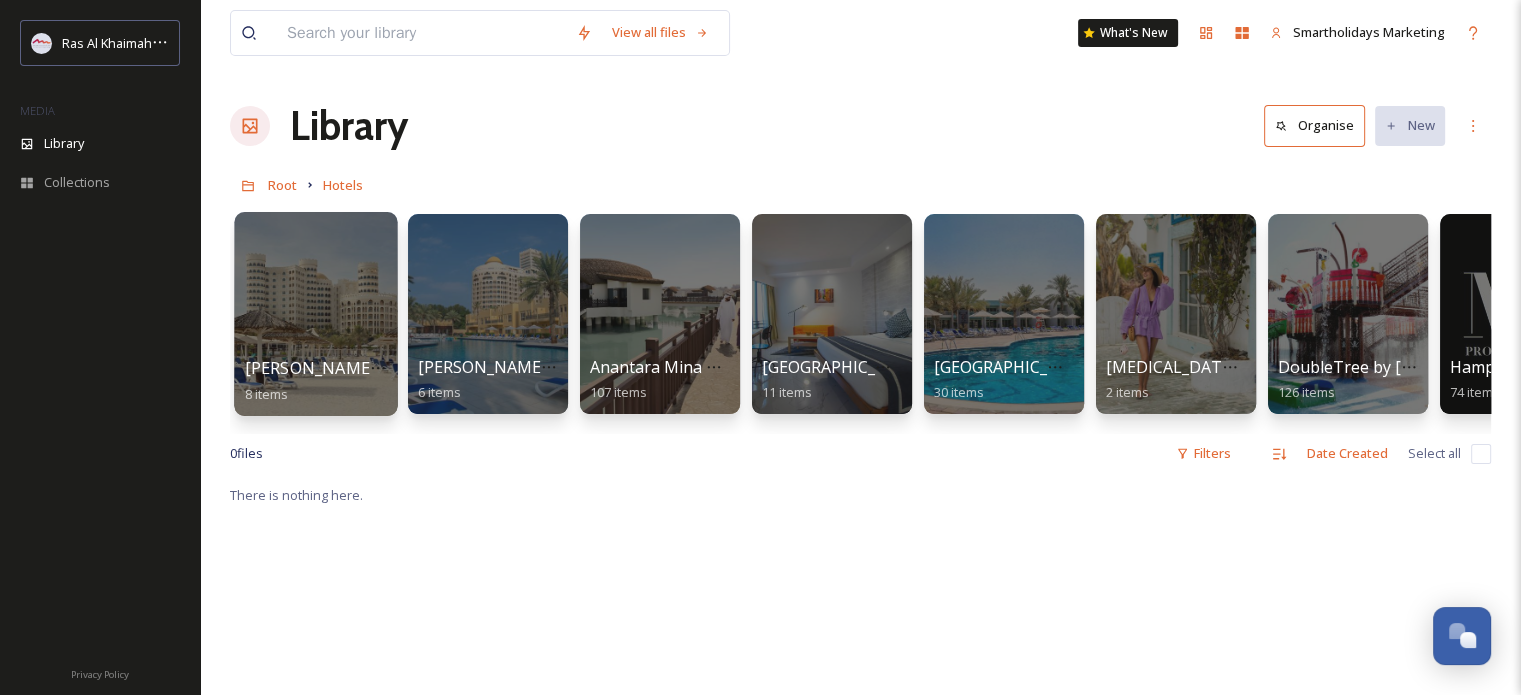 click at bounding box center (315, 314) 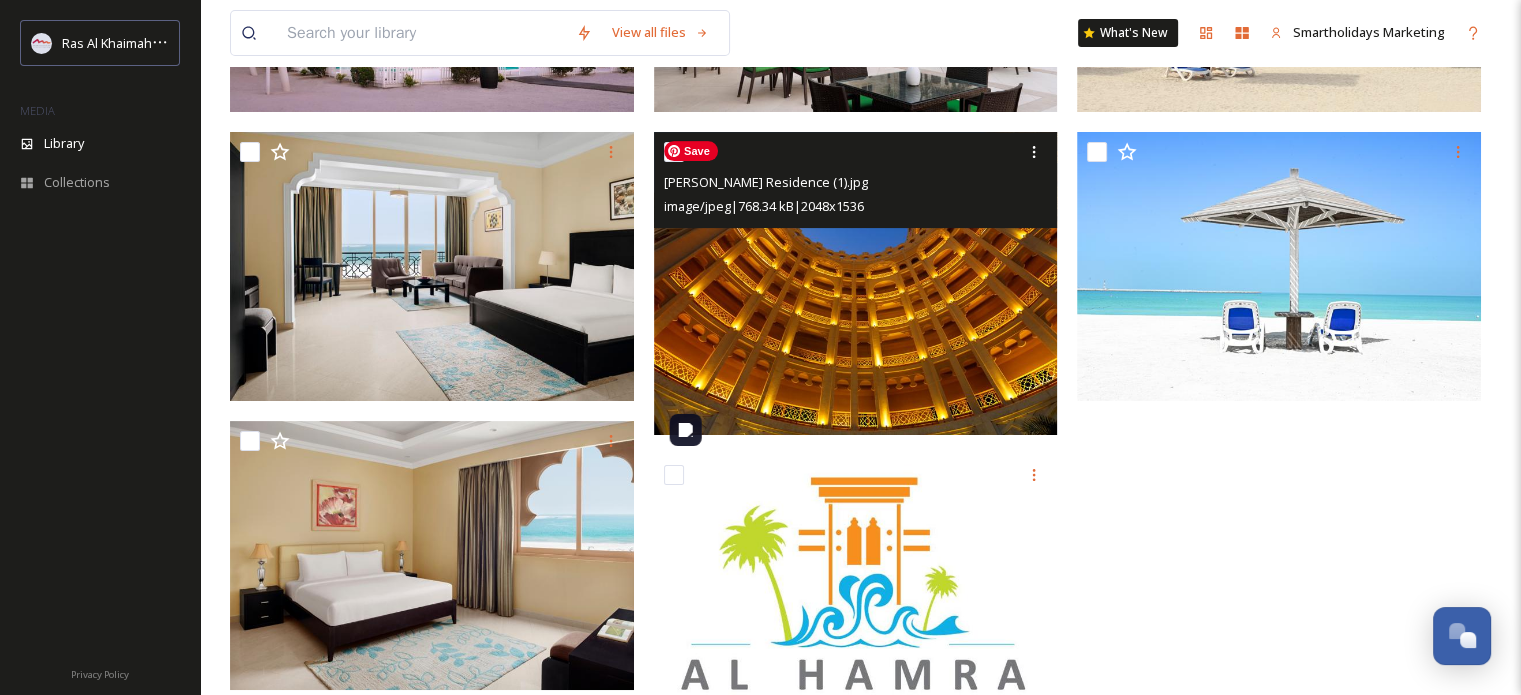 scroll, scrollTop: 506, scrollLeft: 0, axis: vertical 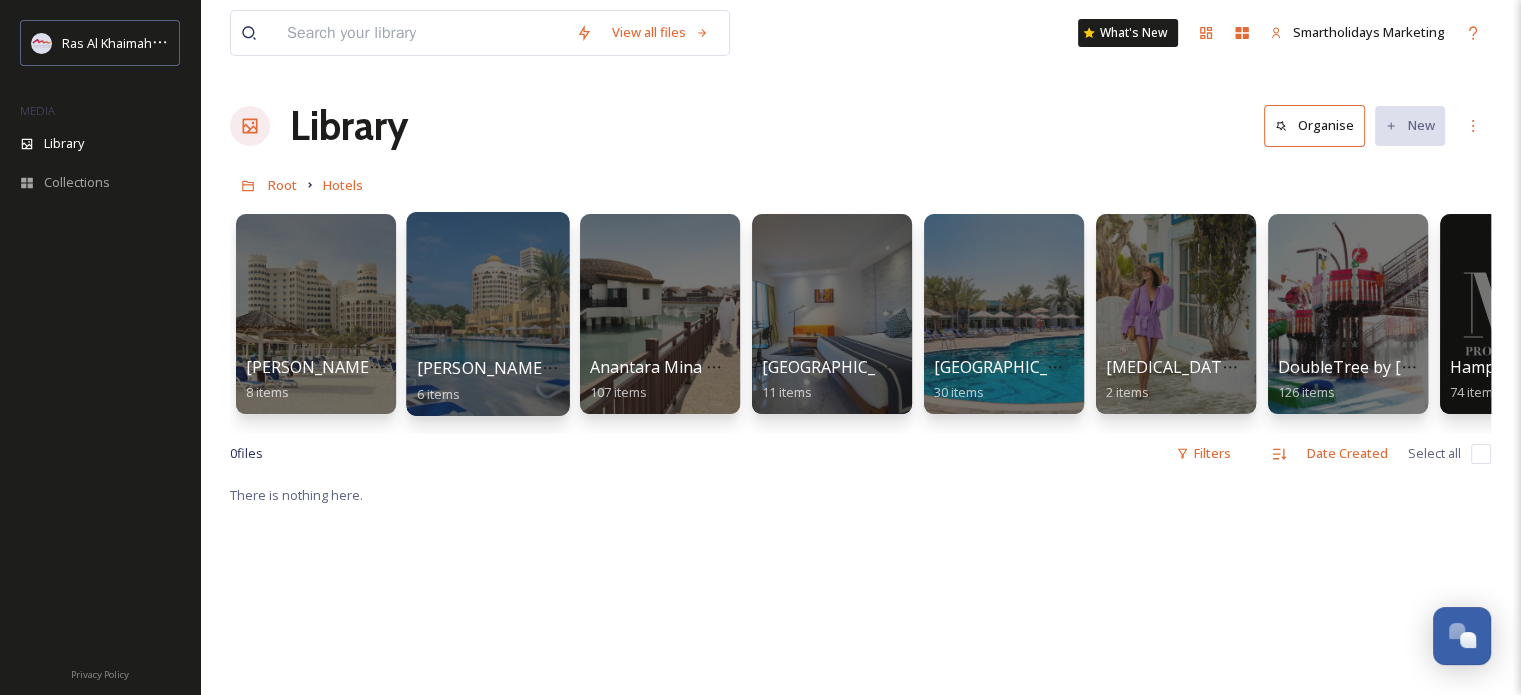 click at bounding box center (487, 314) 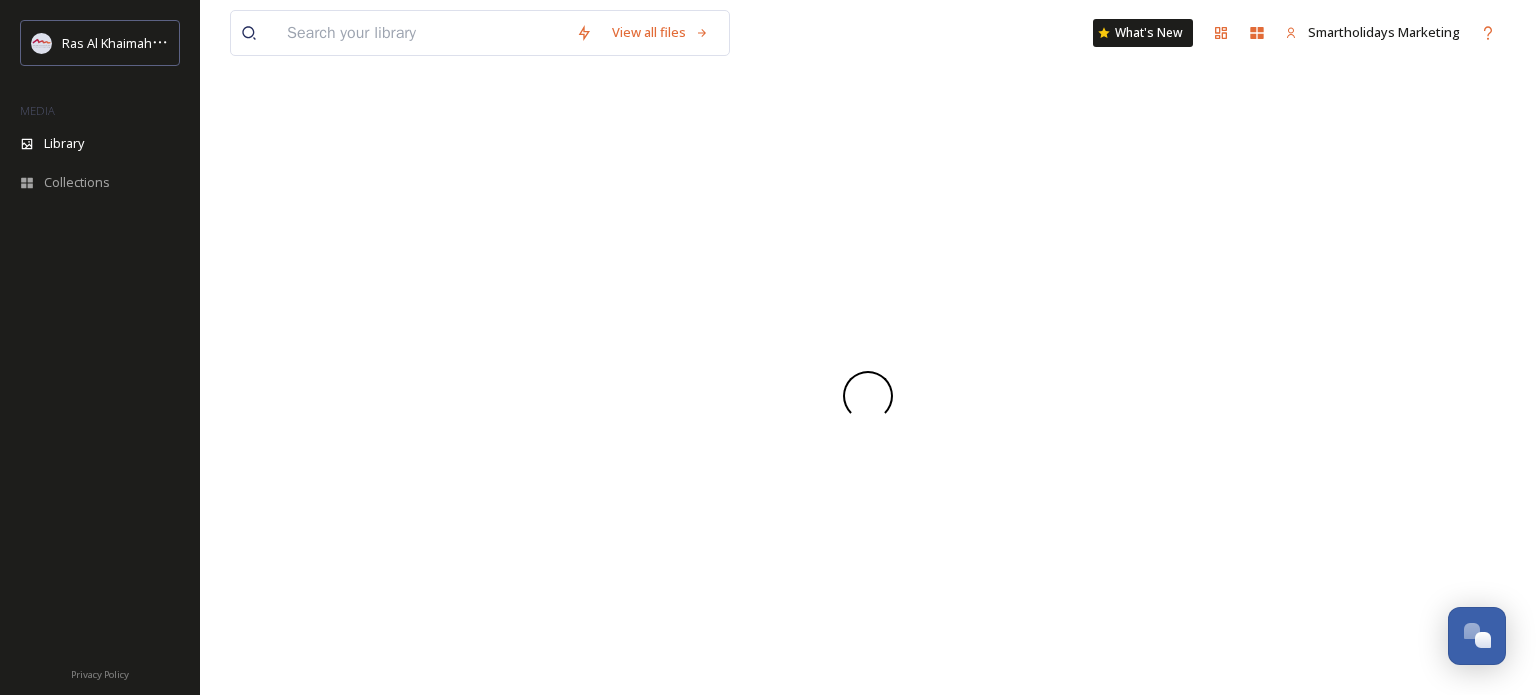 click at bounding box center [868, 395] 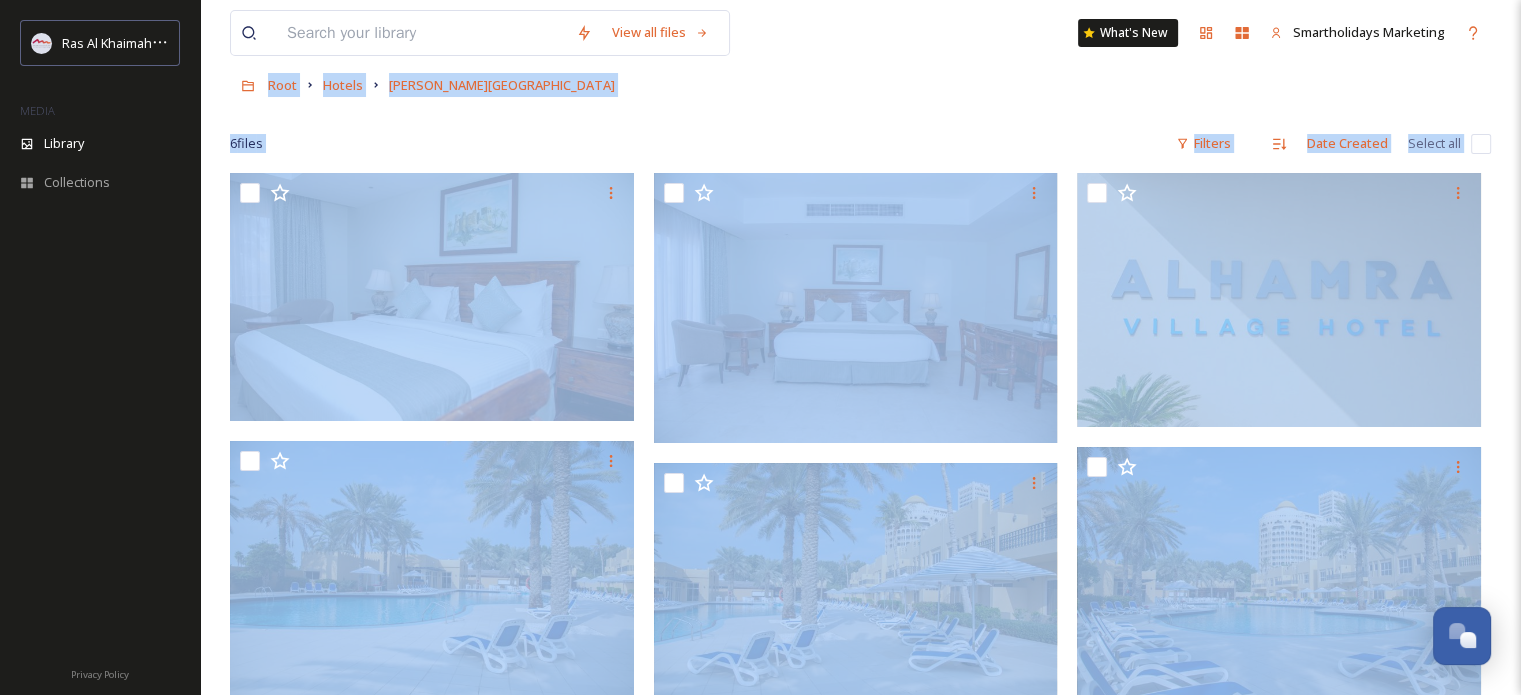 click on "6  file s Filters Date Created Select all" at bounding box center (860, 143) 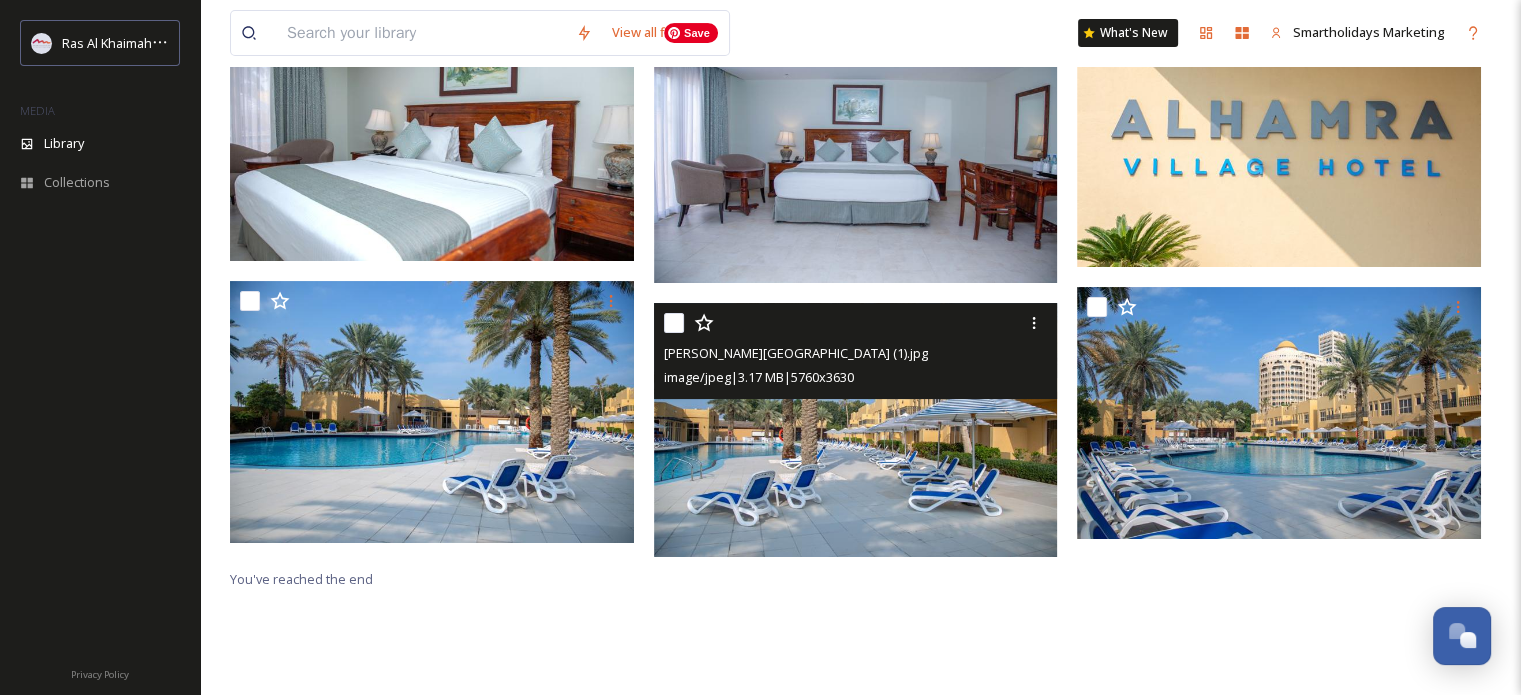 scroll, scrollTop: 272, scrollLeft: 0, axis: vertical 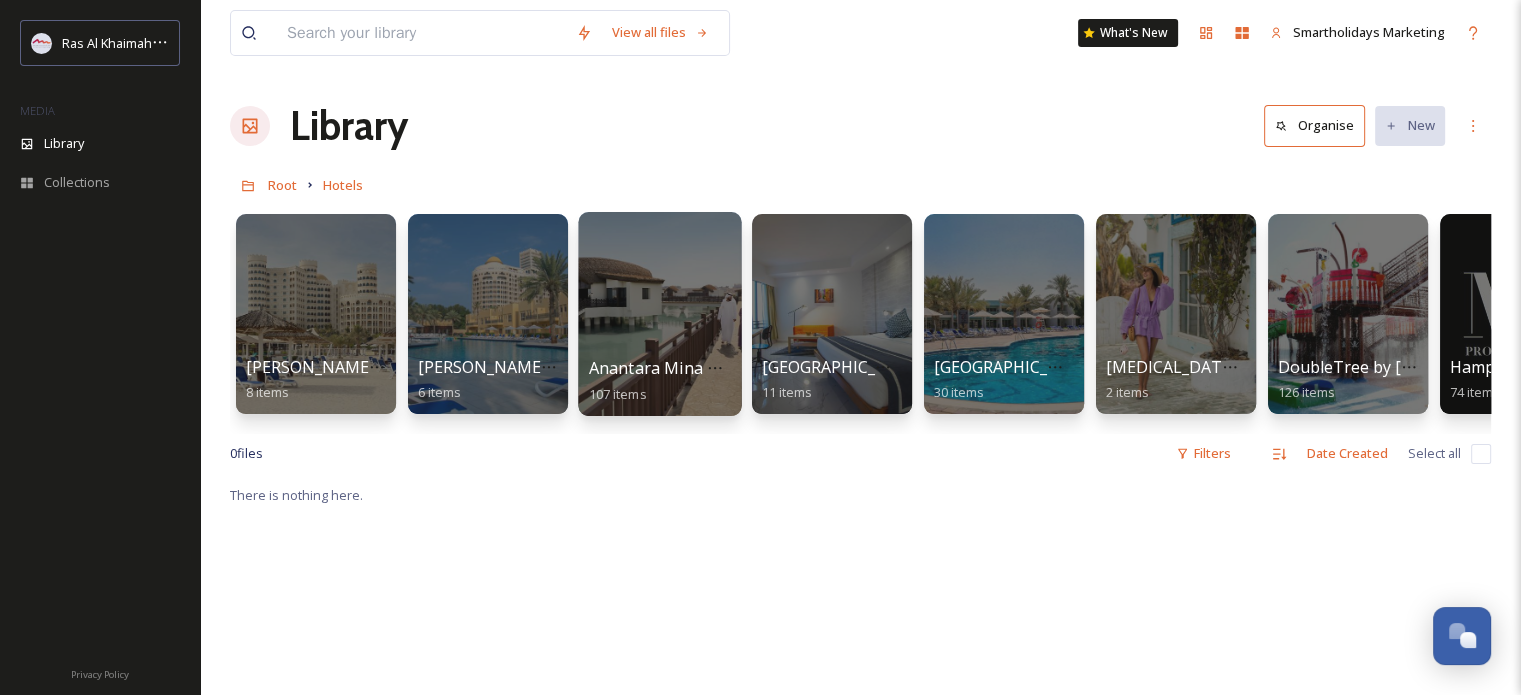 click at bounding box center [659, 314] 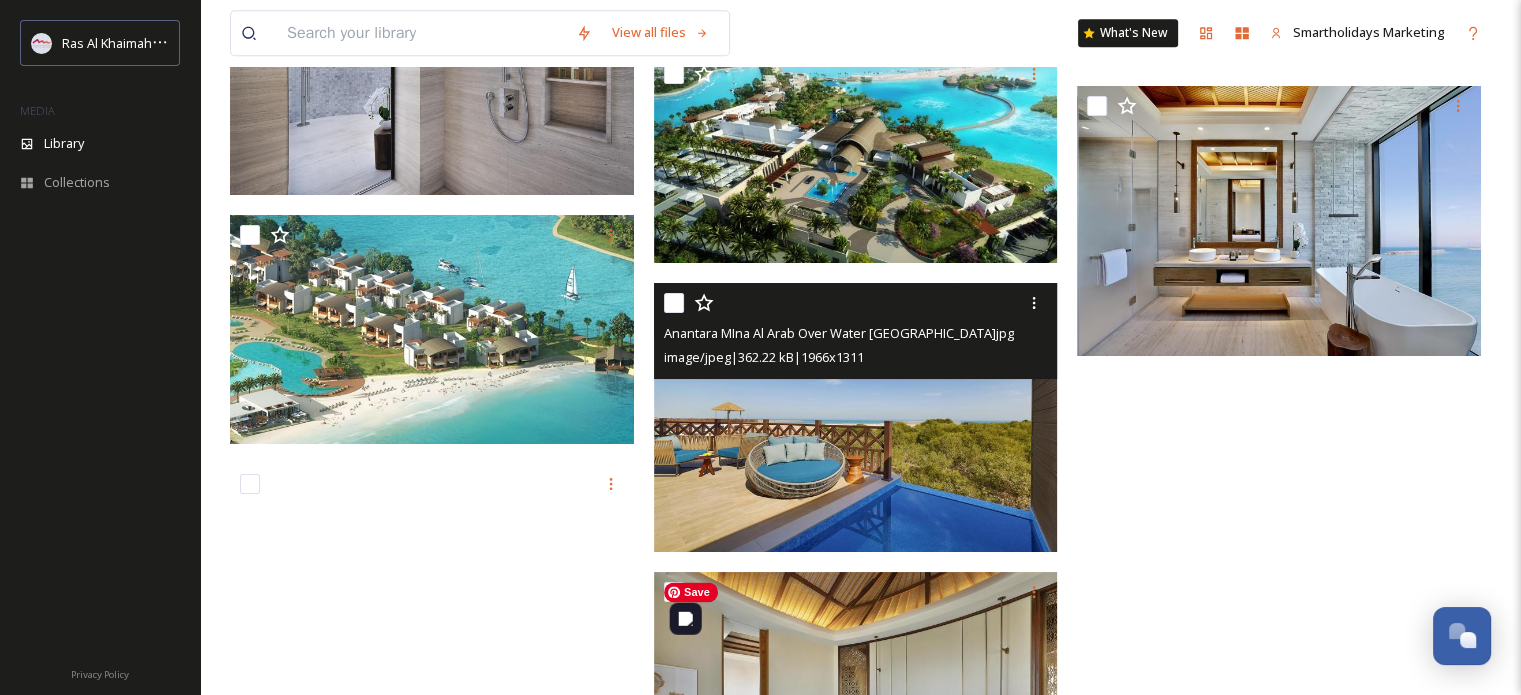 scroll, scrollTop: 10372, scrollLeft: 0, axis: vertical 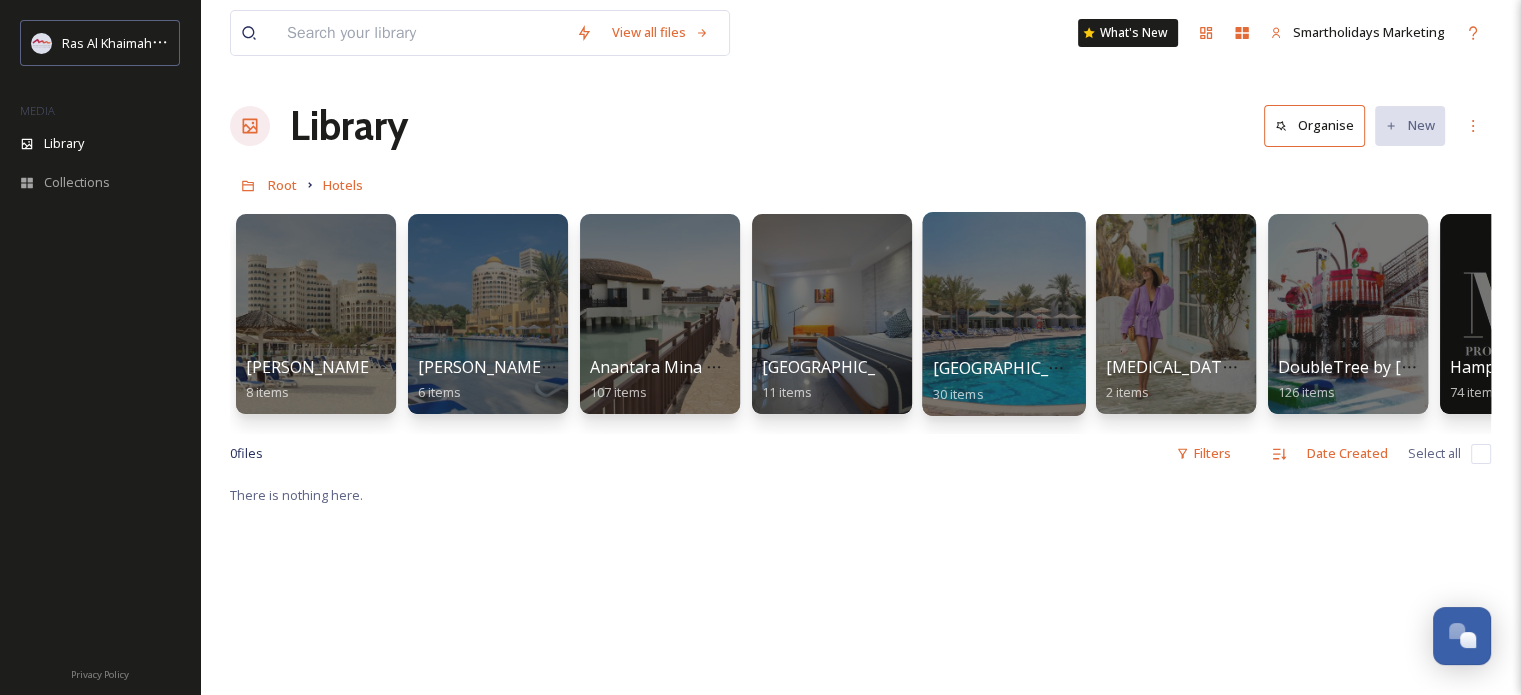 click at bounding box center [1003, 314] 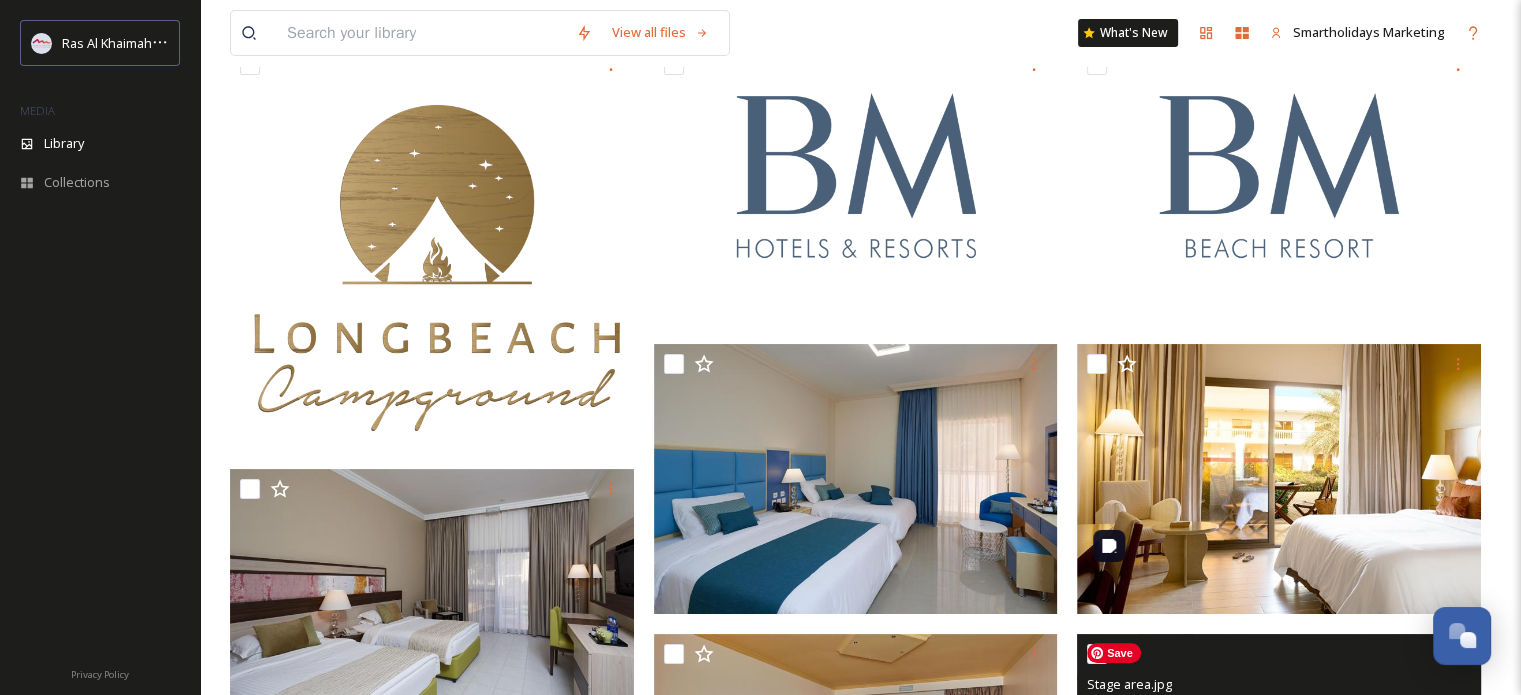 scroll, scrollTop: 187, scrollLeft: 0, axis: vertical 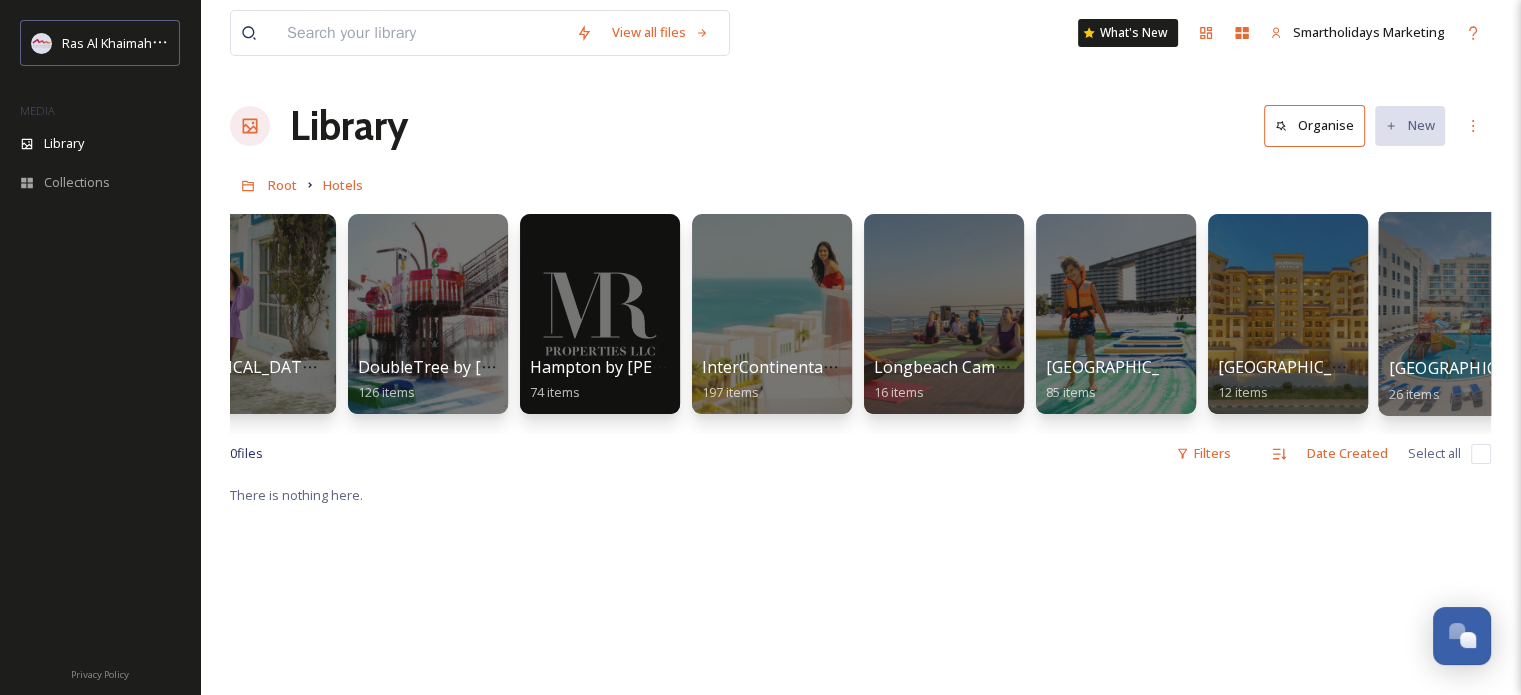 click at bounding box center (1459, 314) 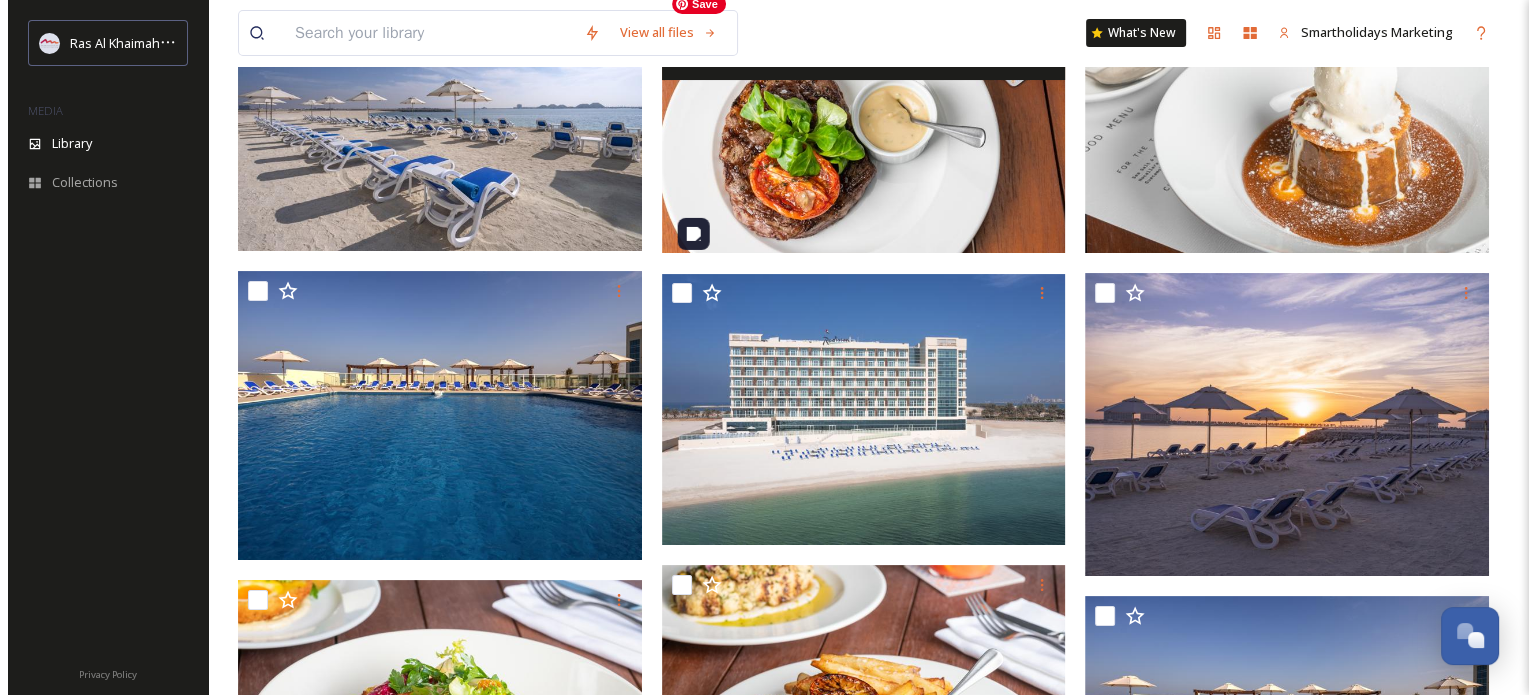 scroll, scrollTop: 300, scrollLeft: 0, axis: vertical 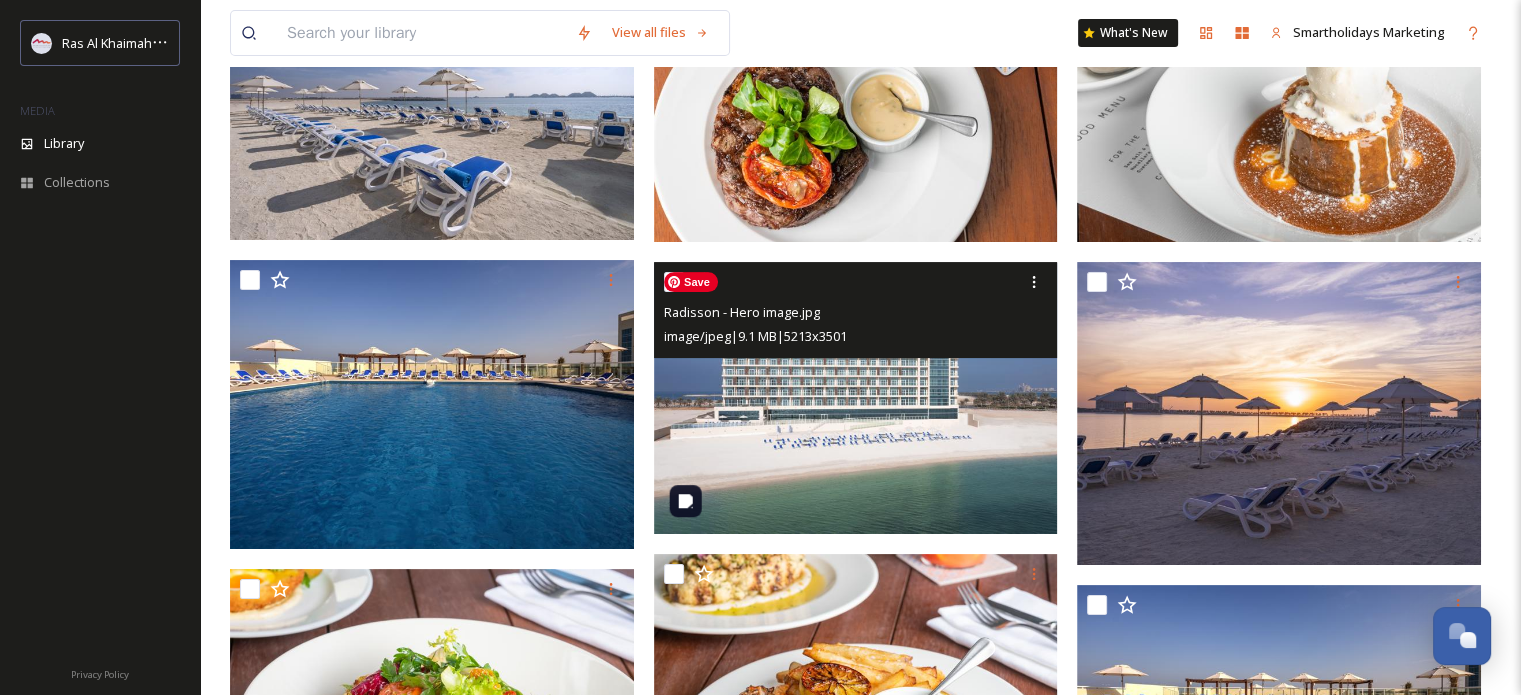 click at bounding box center [856, 398] 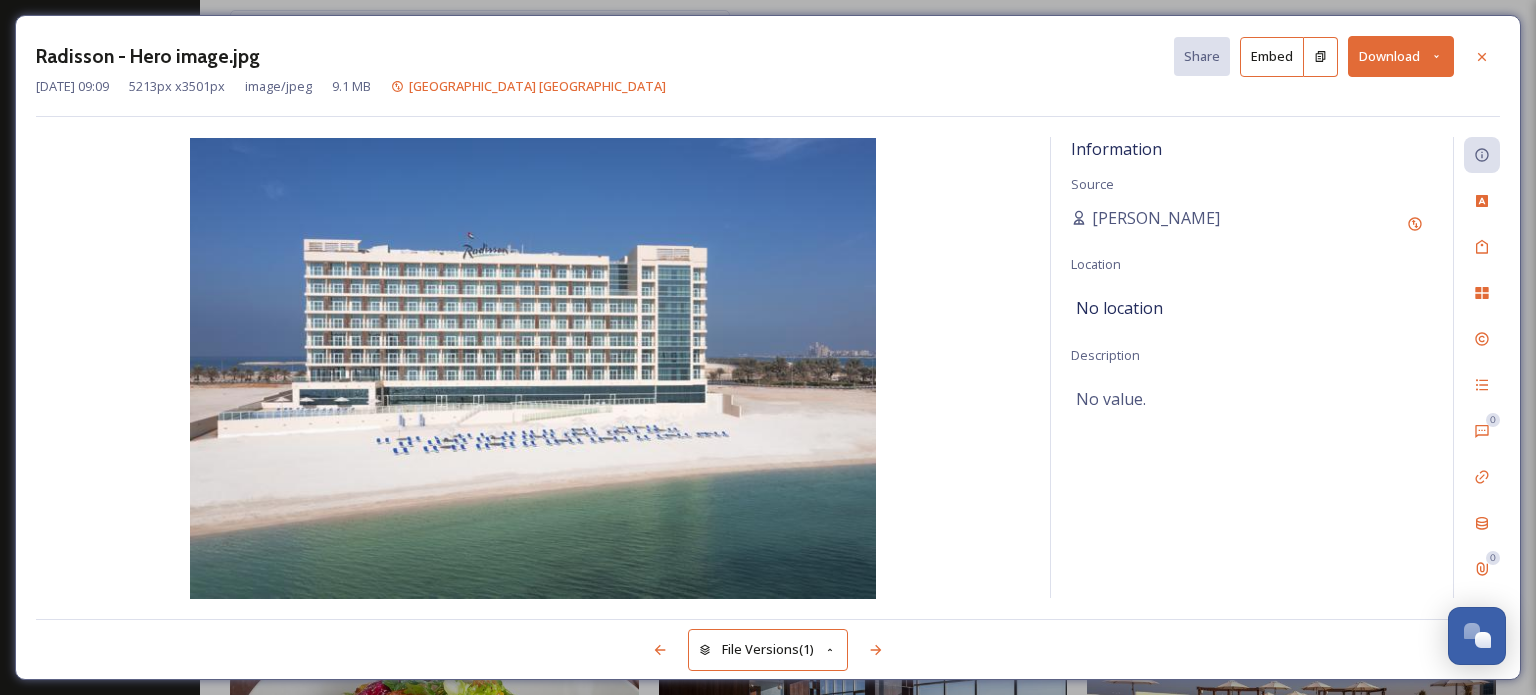 click 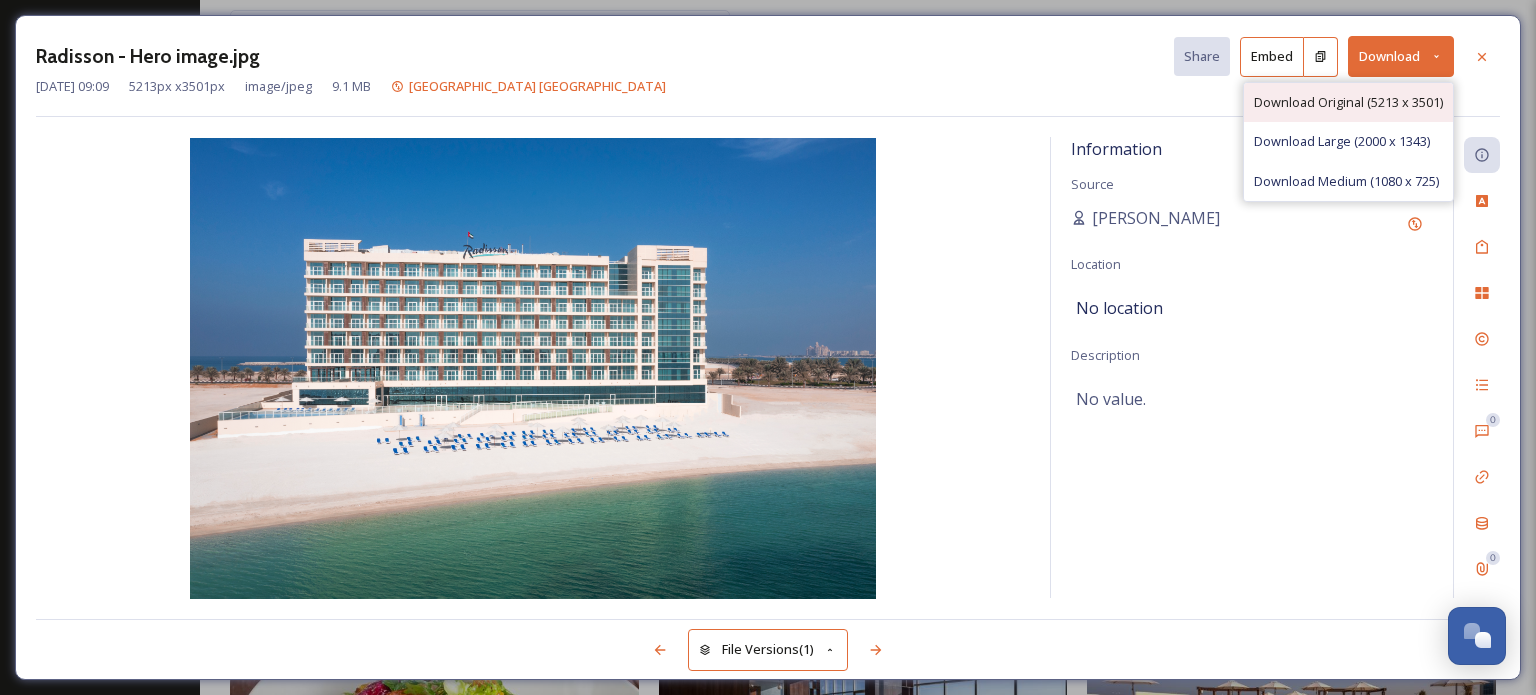 click on "Download Original (5213 x 3501)" at bounding box center (1348, 102) 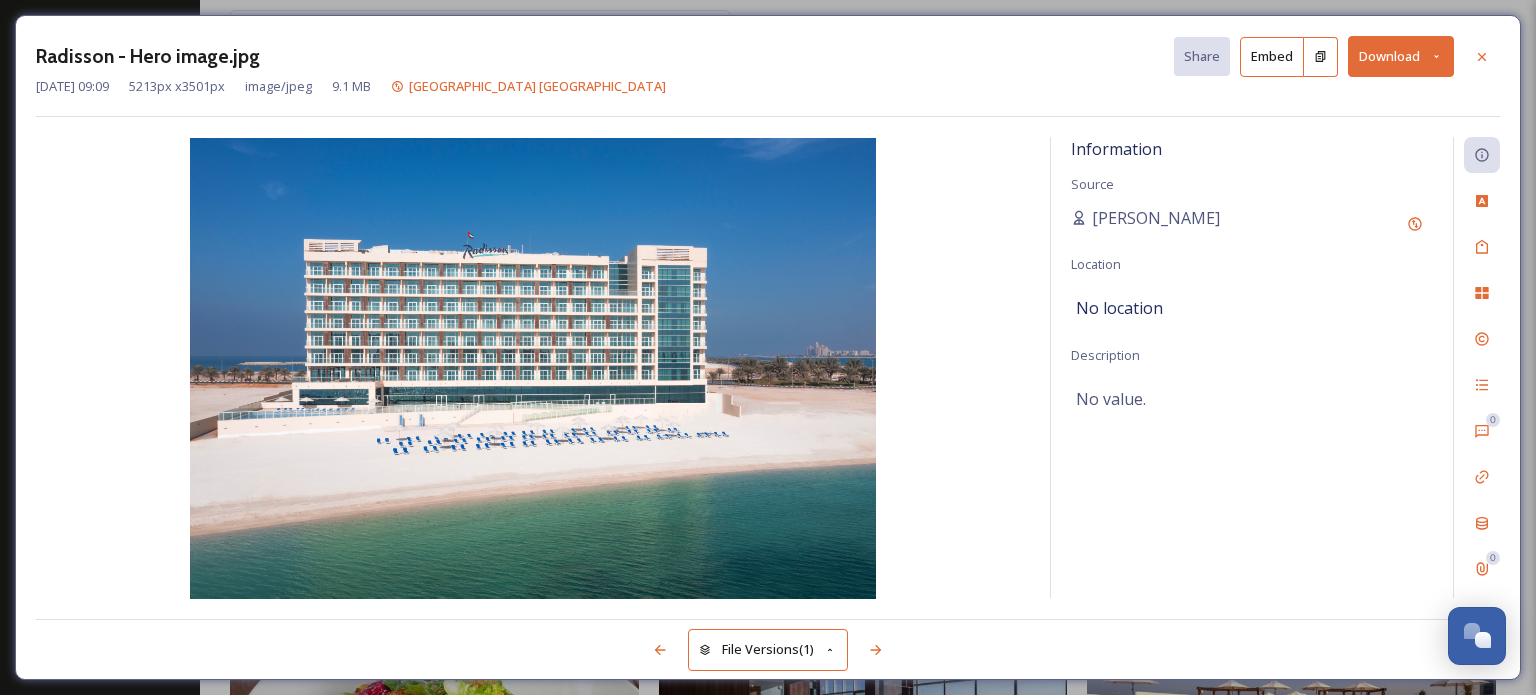 click on "Radisson - Hero image.jpg Share Embed Download [DATE] 09:09 5213 px x  3501 px image/jpeg 9.1 MB [GEOGRAPHIC_DATA] [GEOGRAPHIC_DATA] Information Source [PERSON_NAME] Location No location Description No value. 0 0 File Versions  (1)" at bounding box center (768, 347) 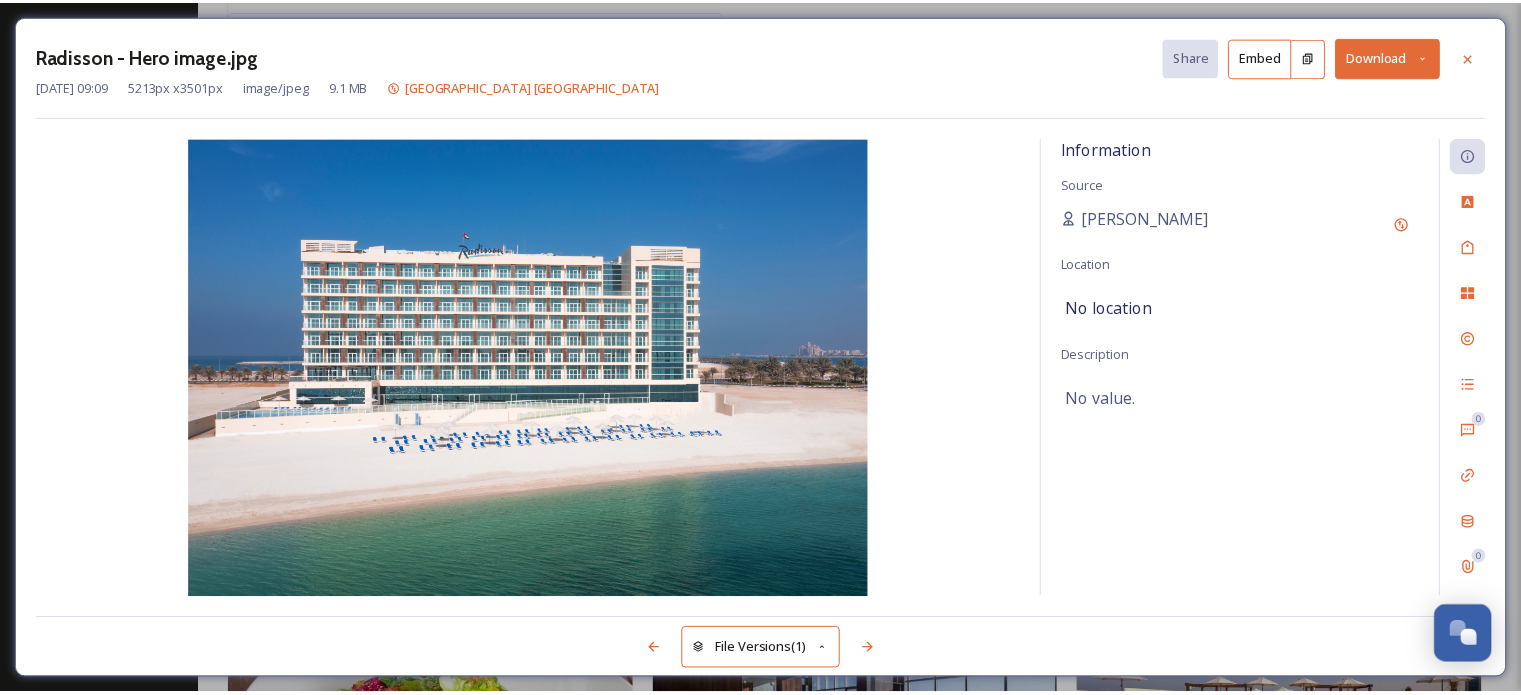 scroll, scrollTop: 0, scrollLeft: 0, axis: both 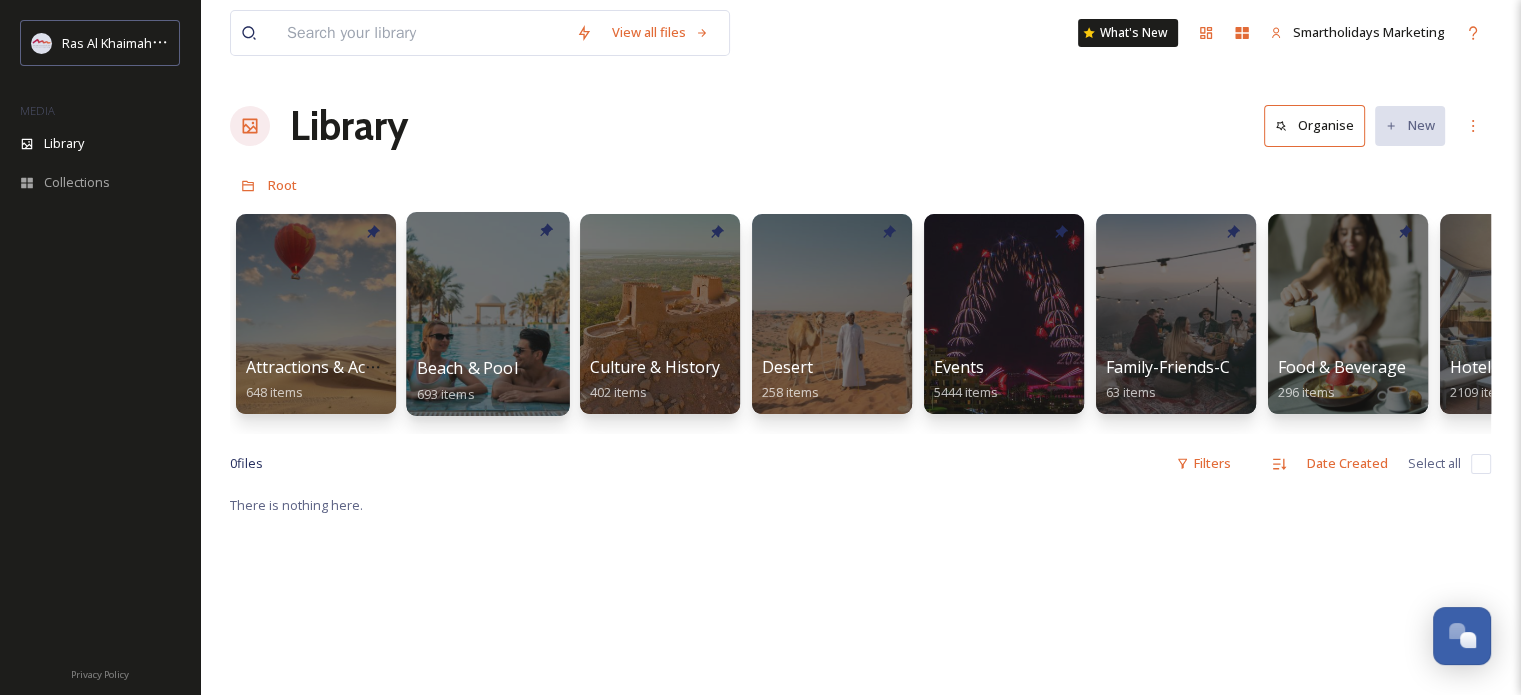 click at bounding box center [487, 314] 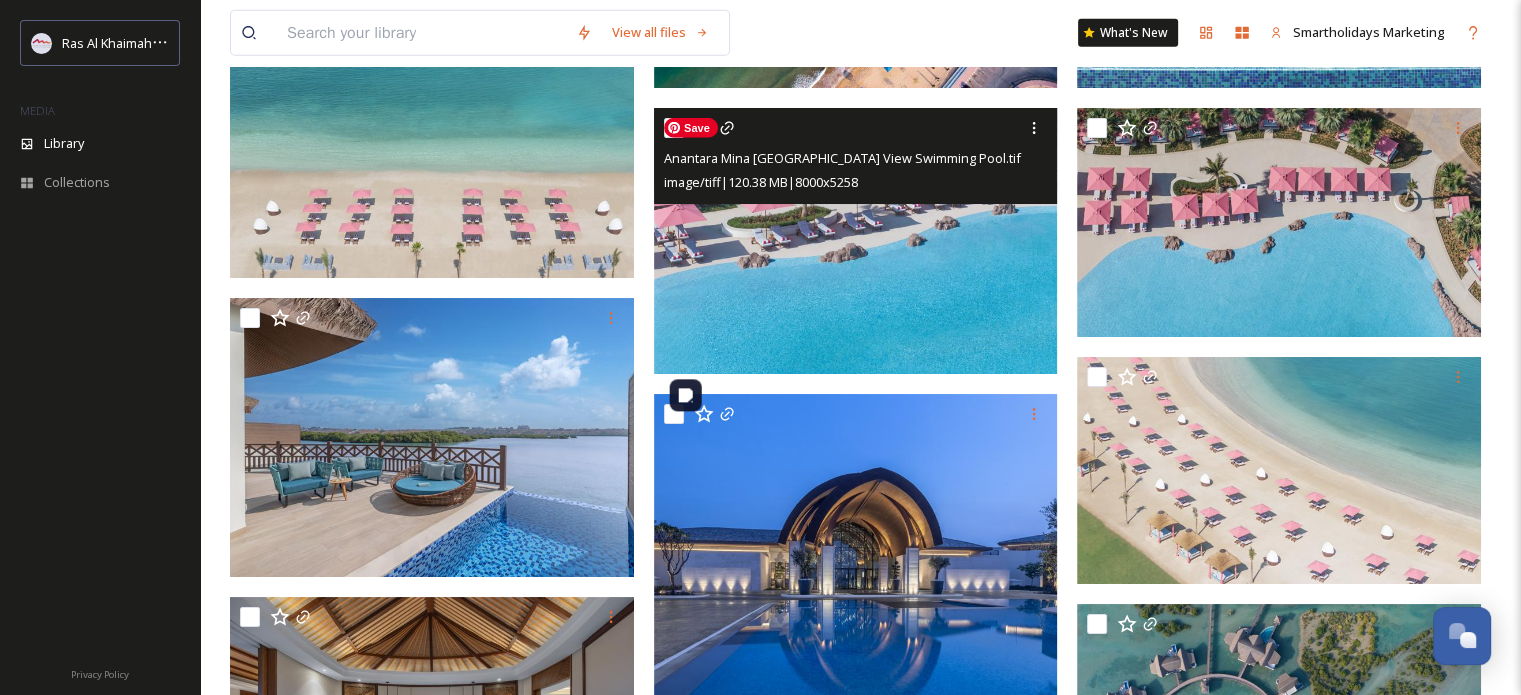 scroll, scrollTop: 5528, scrollLeft: 0, axis: vertical 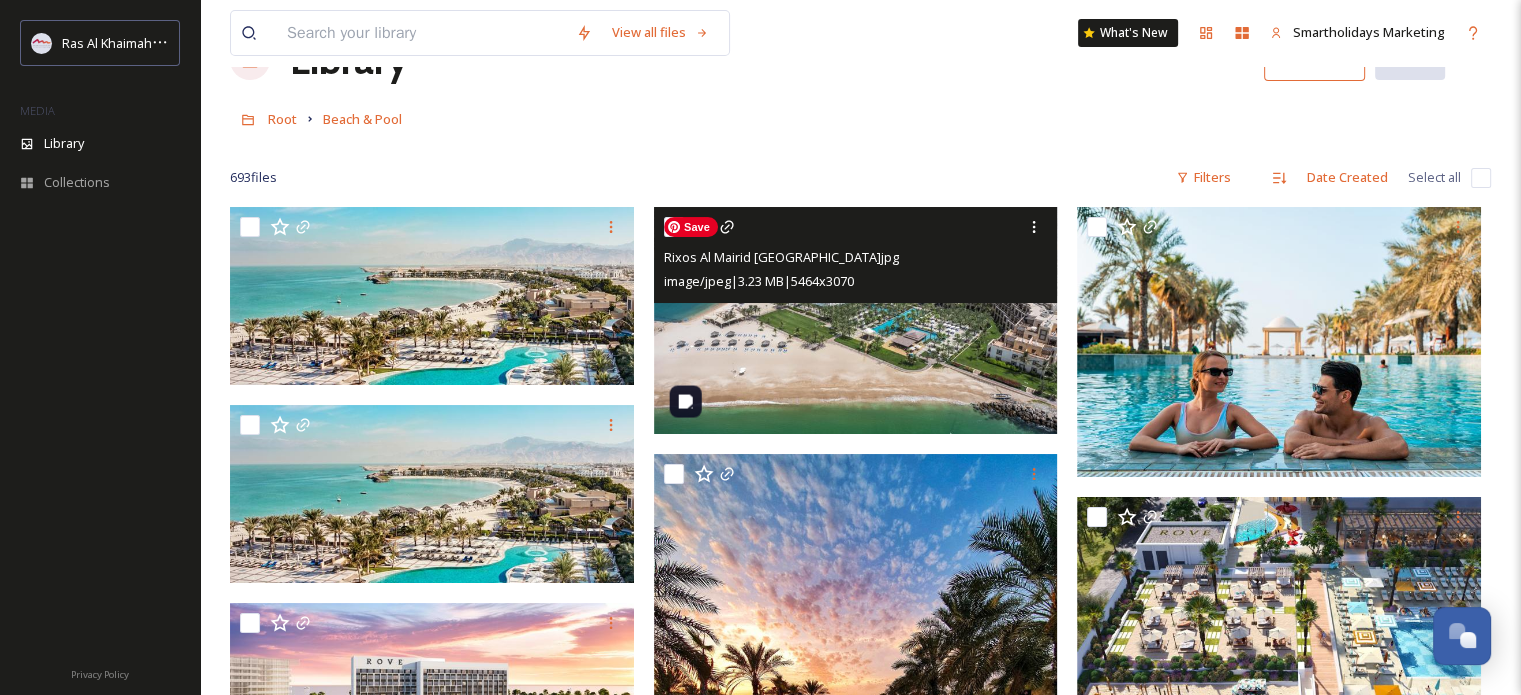 type 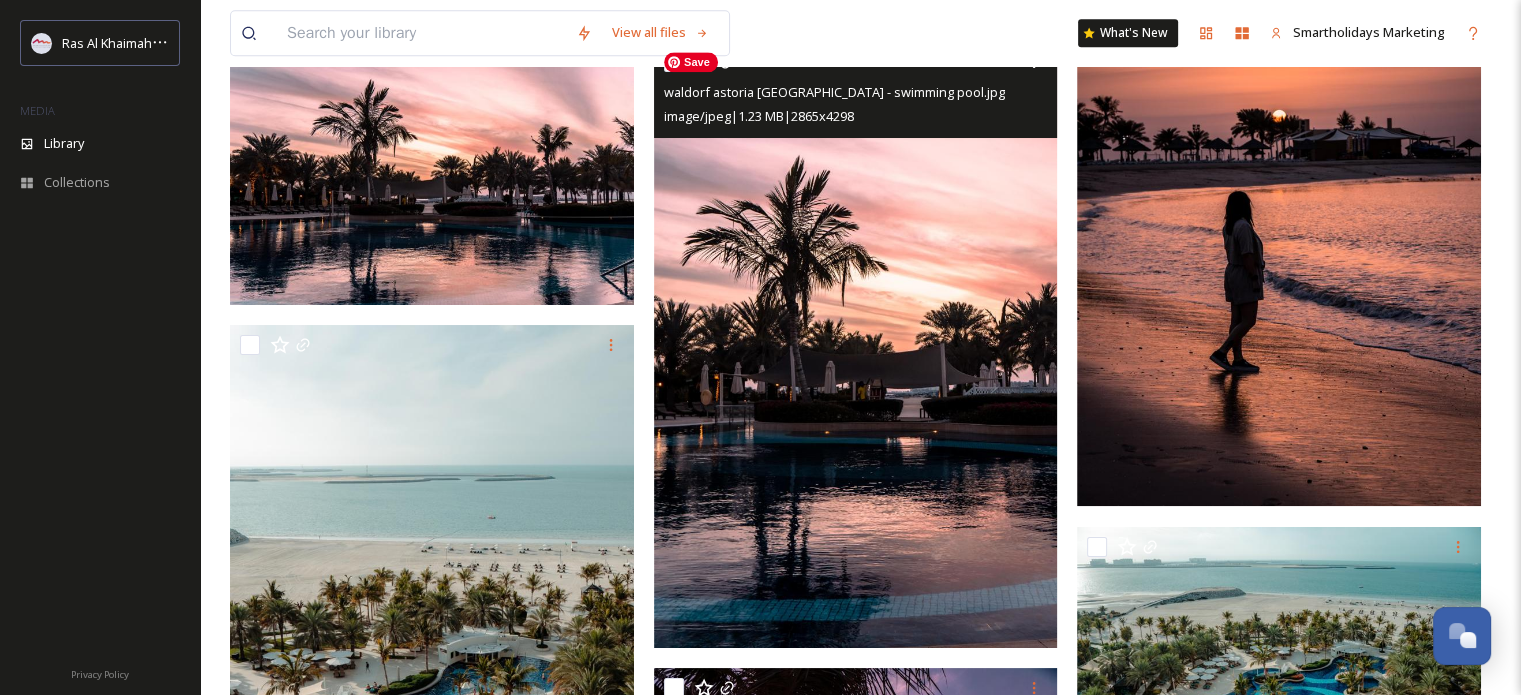 scroll, scrollTop: 25192, scrollLeft: 0, axis: vertical 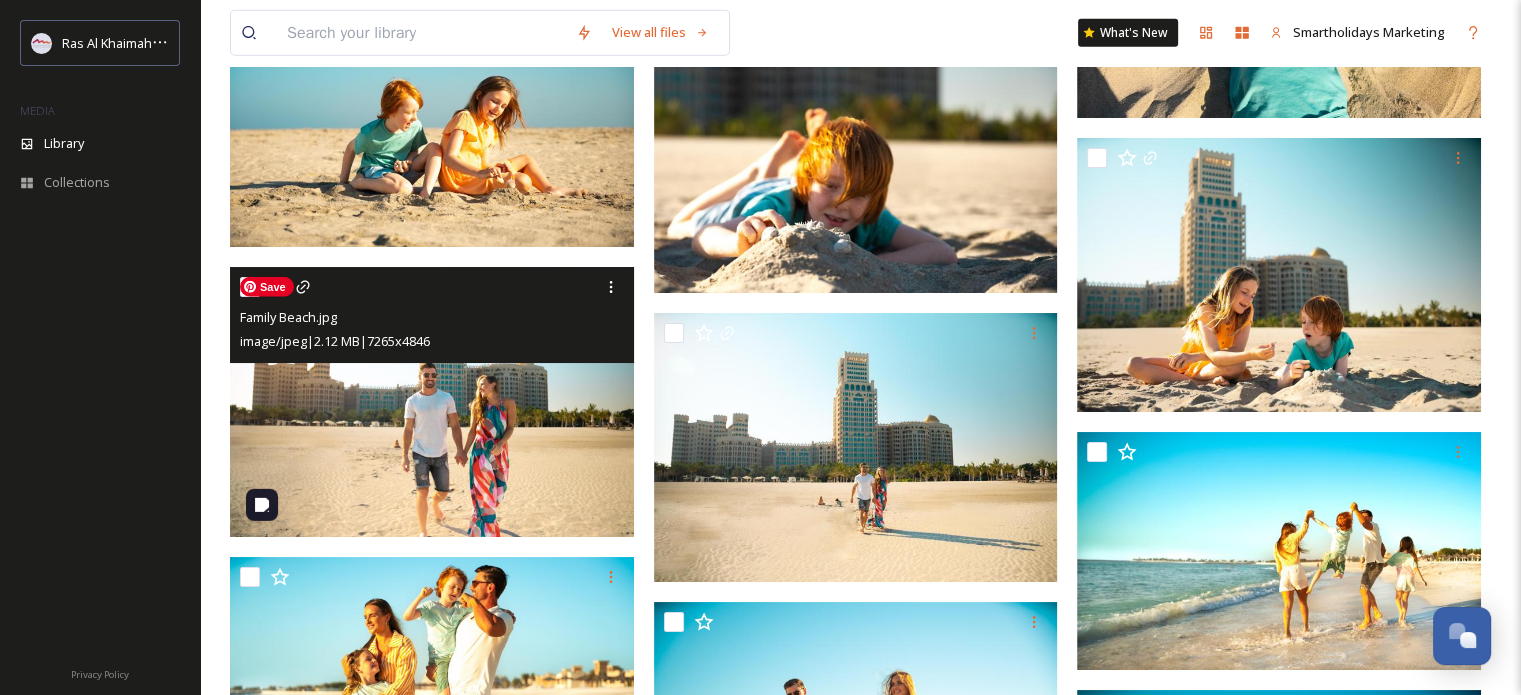 click at bounding box center [432, 402] 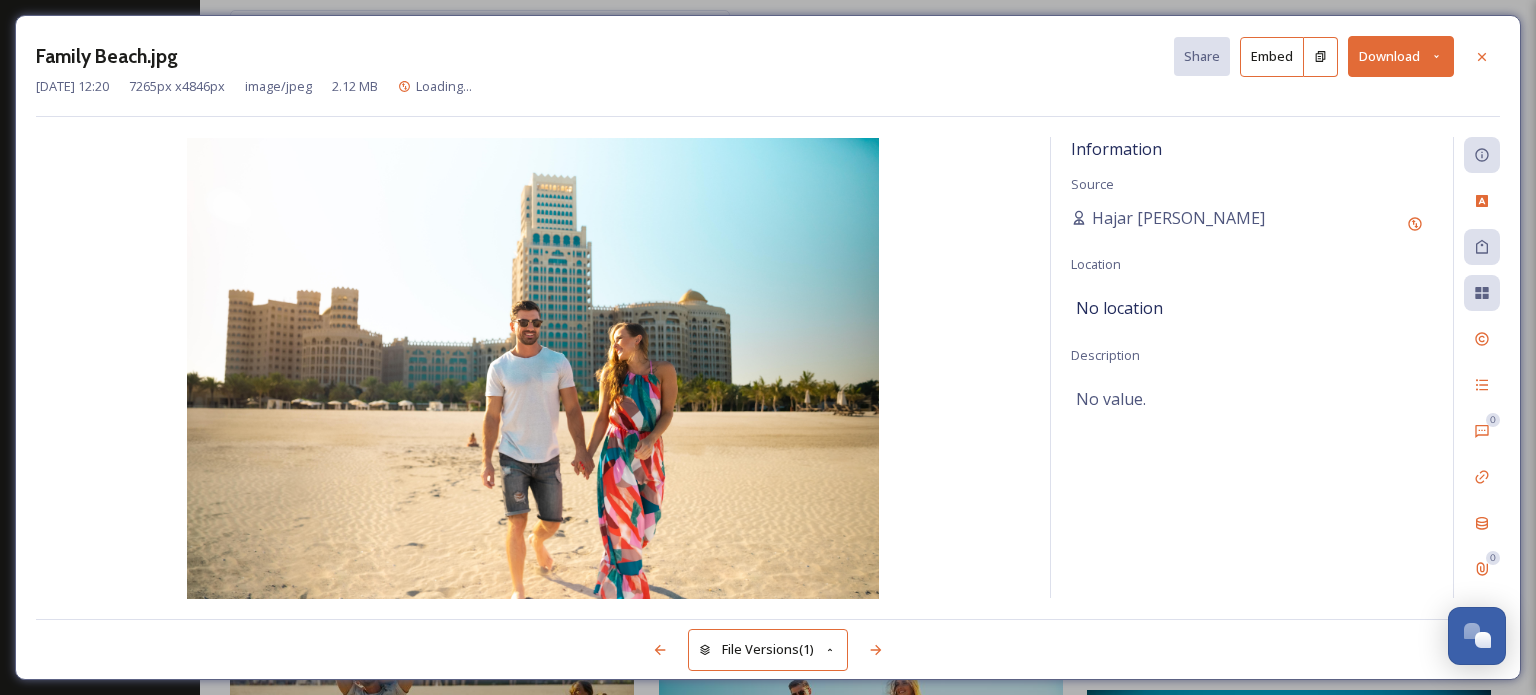 click 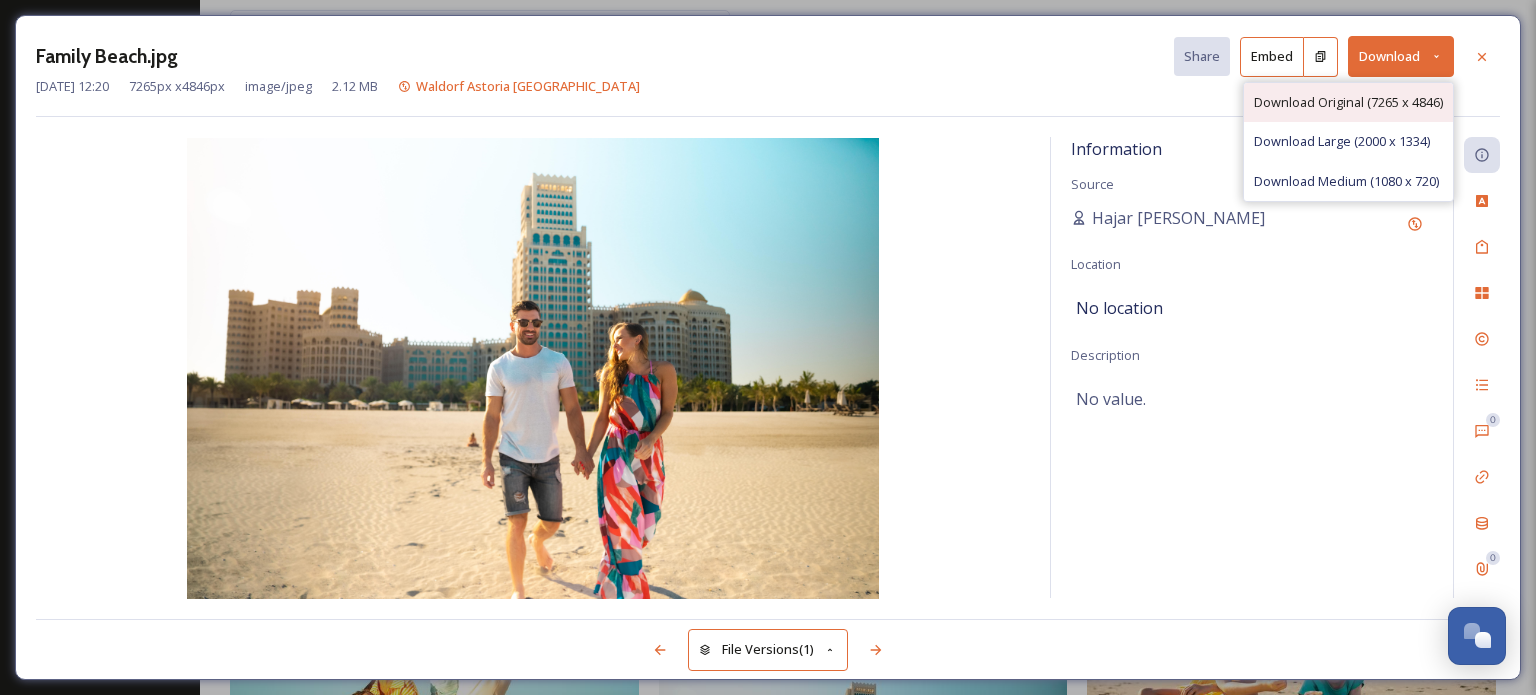 click on "Download Original (7265 x 4846)" at bounding box center [1348, 102] 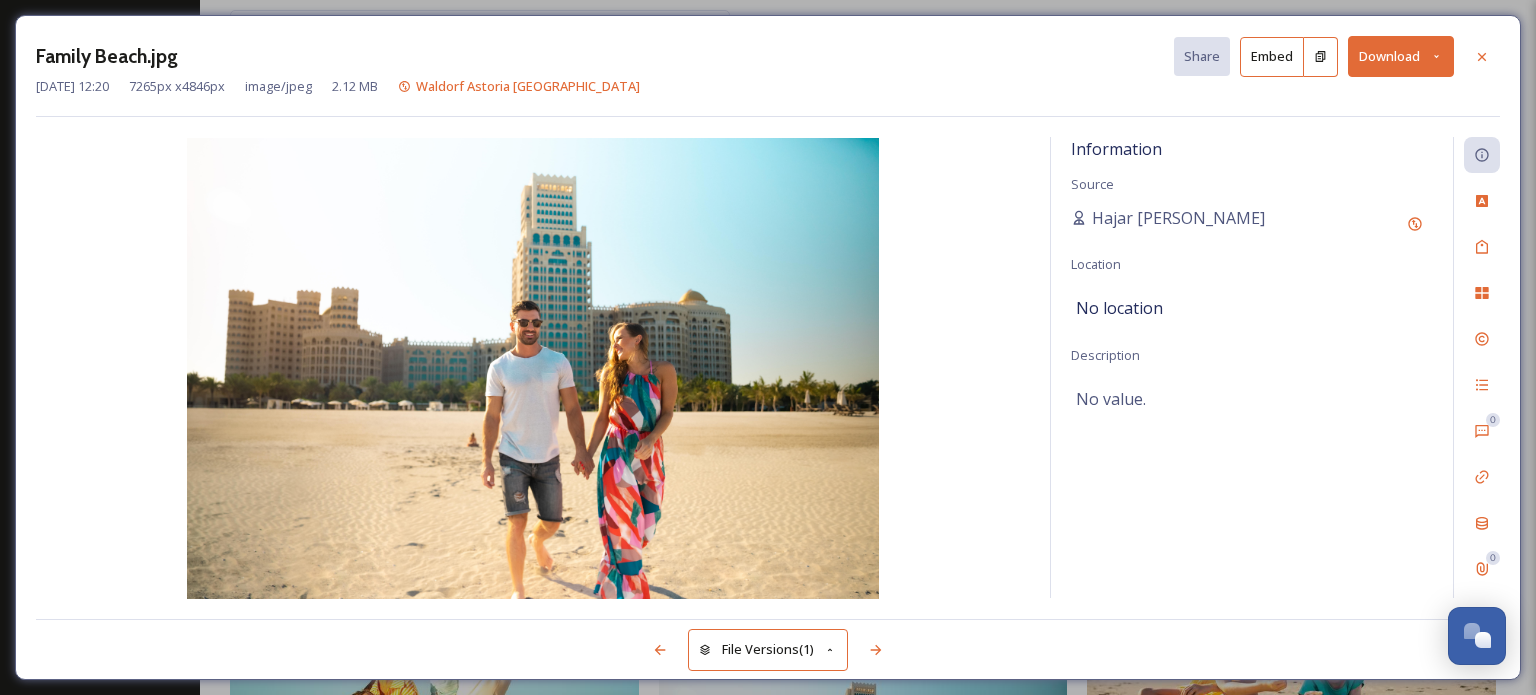 click on "Family Beach.jpg Share Embed Download [DATE] 12:20 7265 px x  4846 px image/jpeg 2.12 MB Waldorf Astoria [GEOGRAPHIC_DATA] Information Source [GEOGRAPHIC_DATA] Location No location Description No value. 0 0 File Versions  (1)" at bounding box center (768, 347) 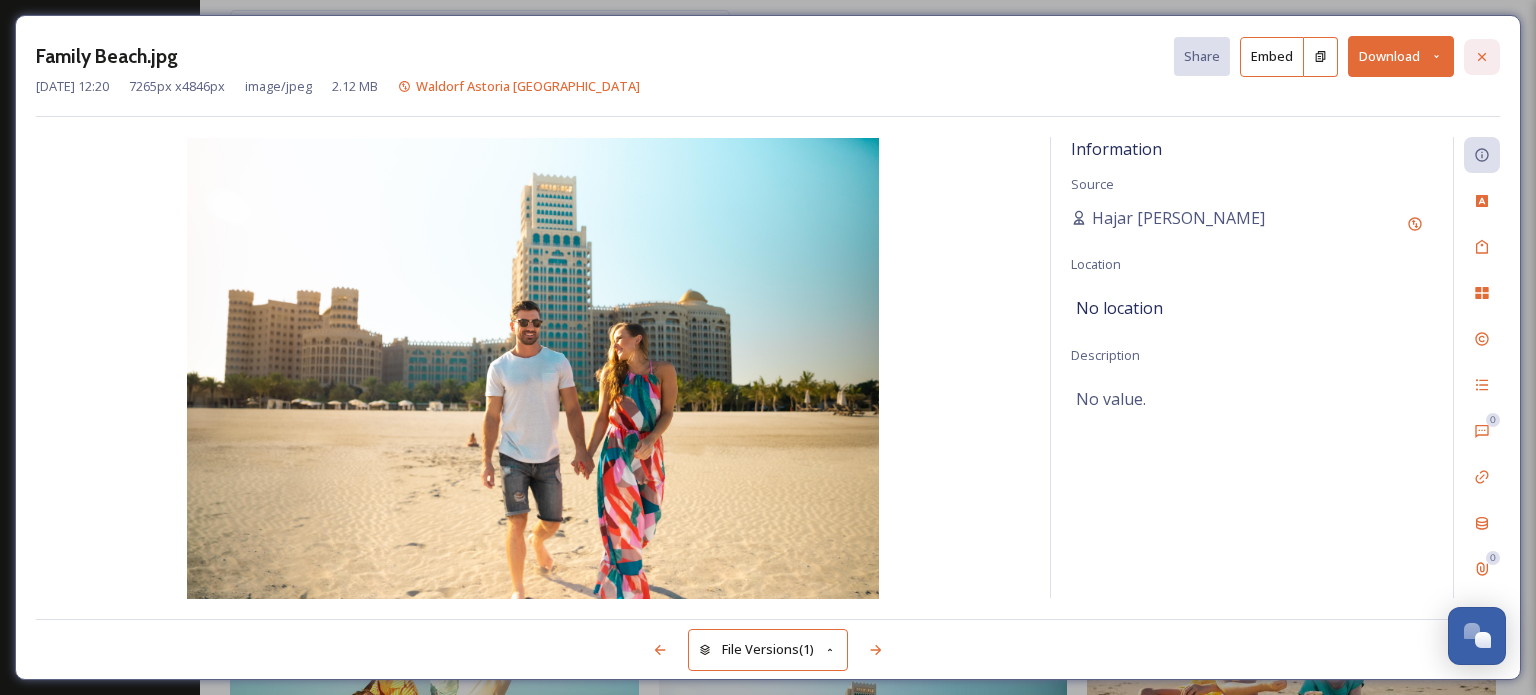 click 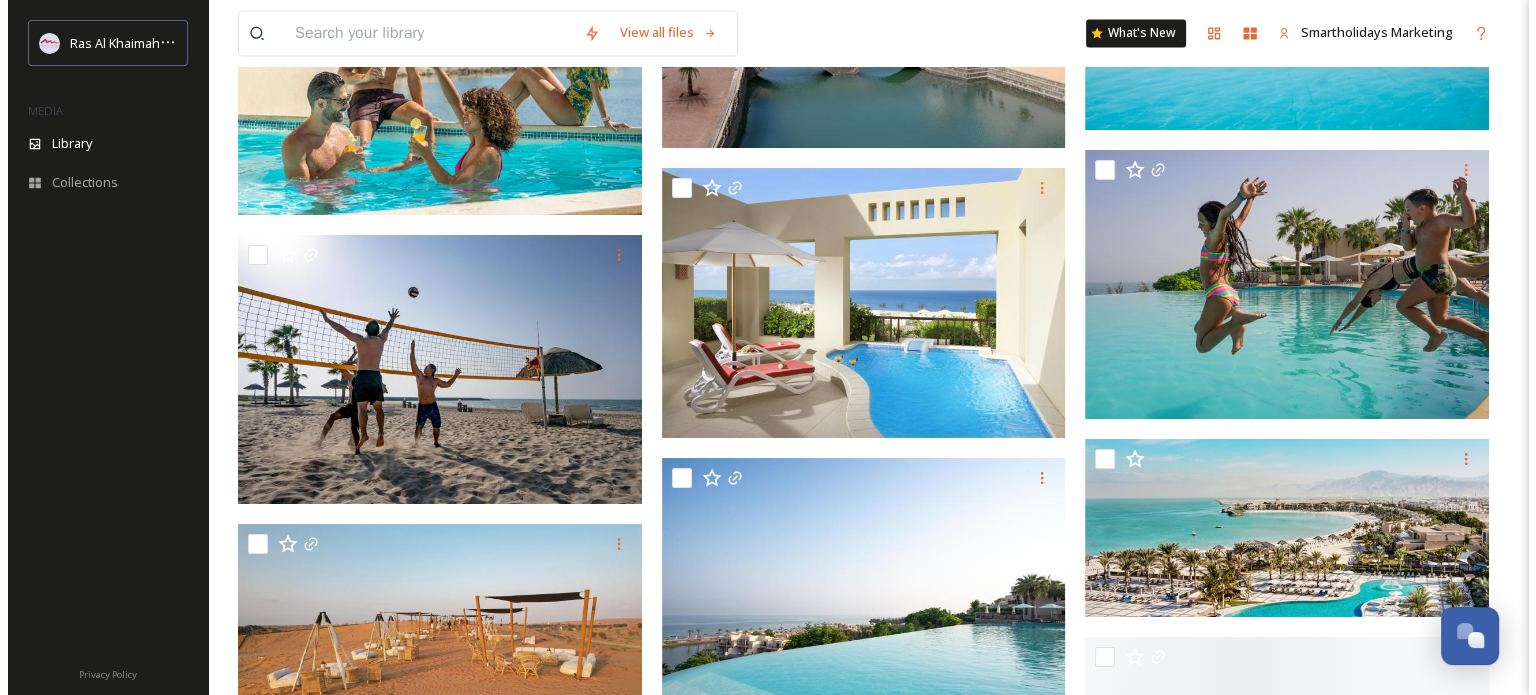 scroll, scrollTop: 33484, scrollLeft: 0, axis: vertical 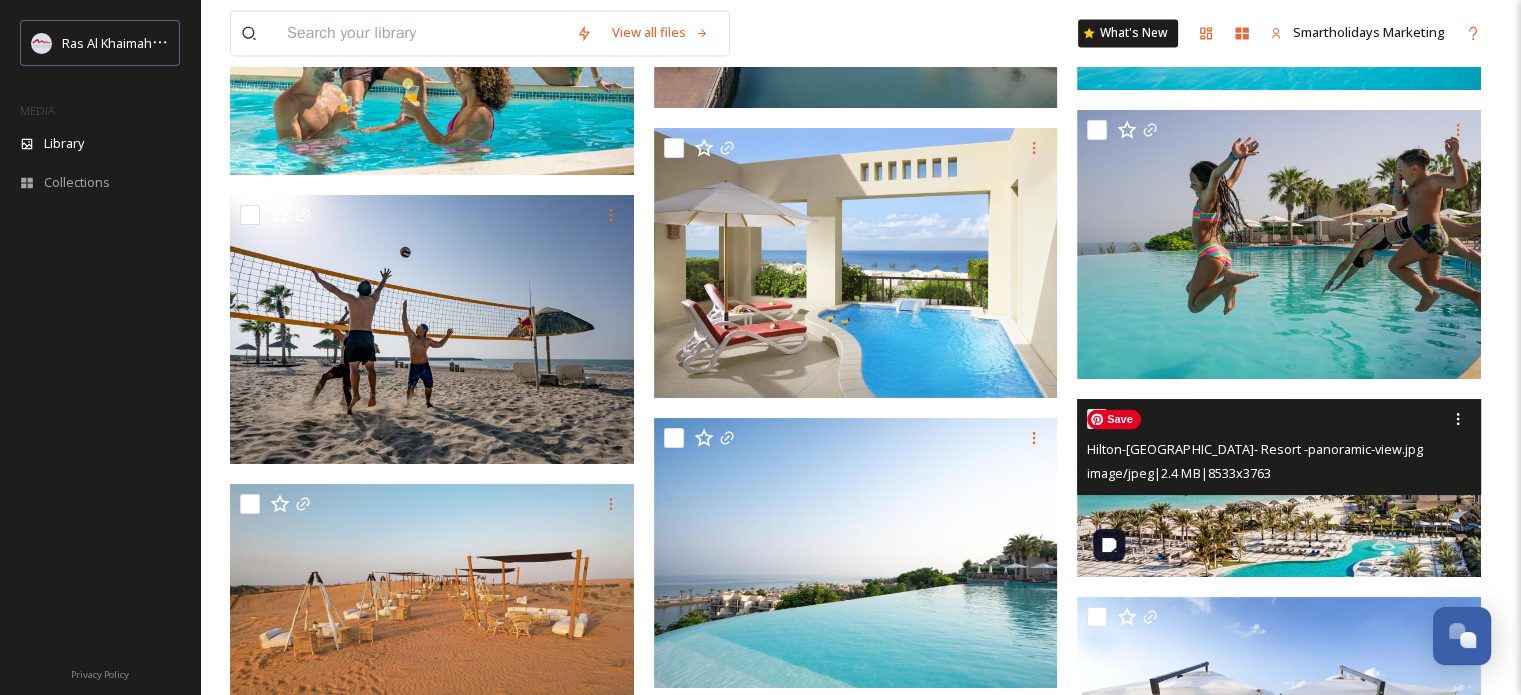 click at bounding box center [1279, 488] 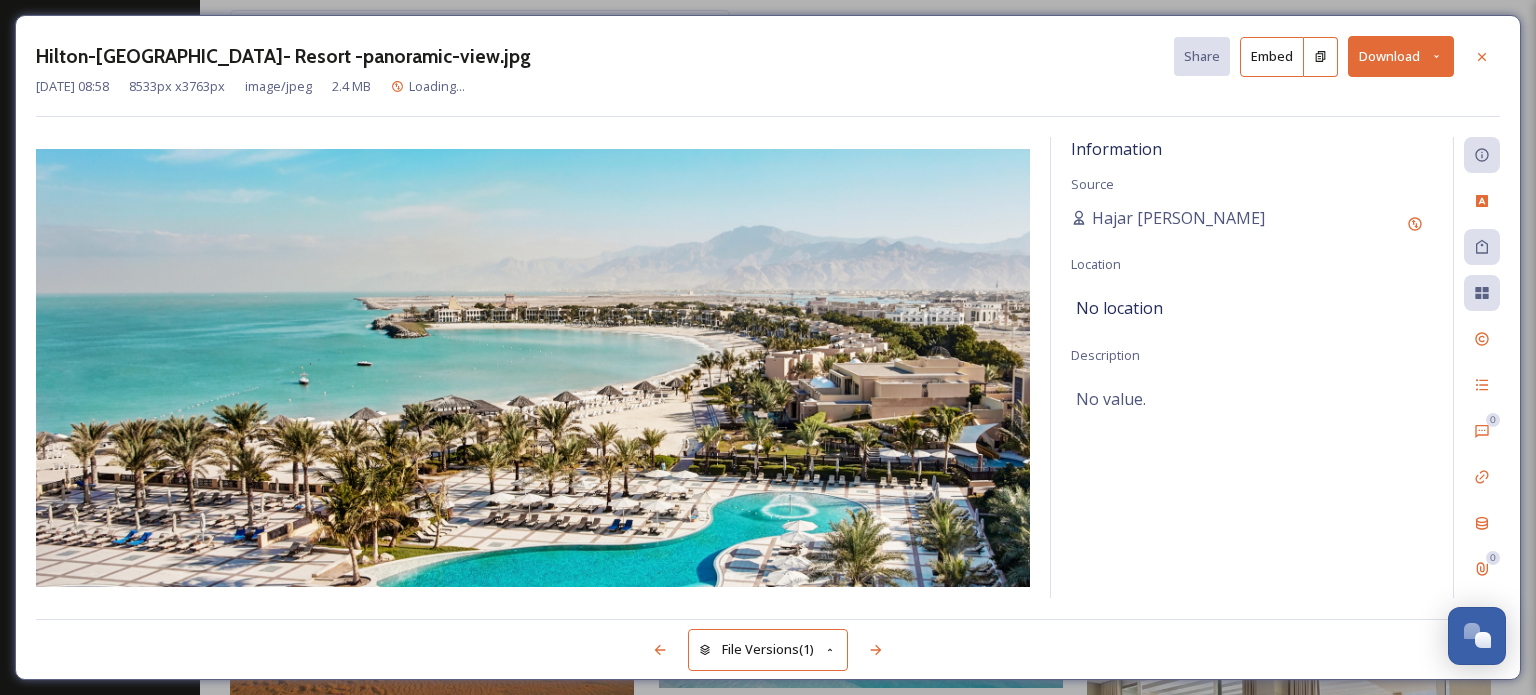 click on "Download" at bounding box center (1401, 56) 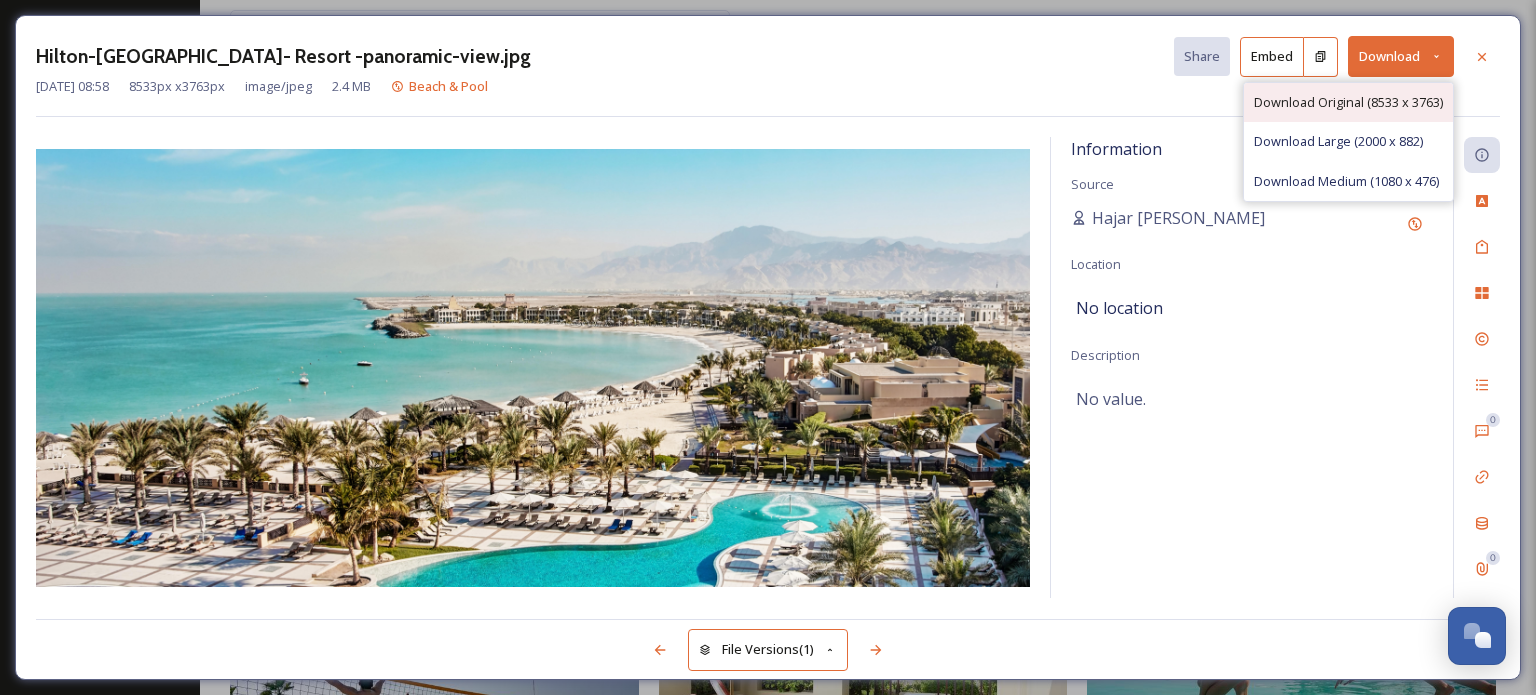 click on "Download Original (8533 x 3763)" at bounding box center [1348, 102] 